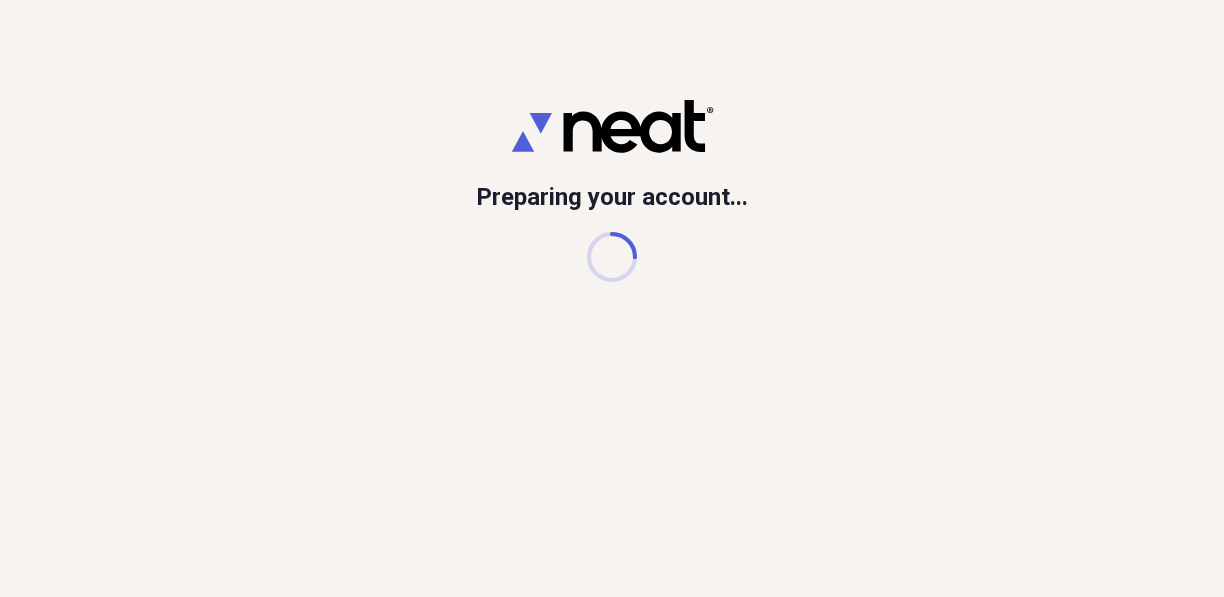 scroll, scrollTop: 0, scrollLeft: 0, axis: both 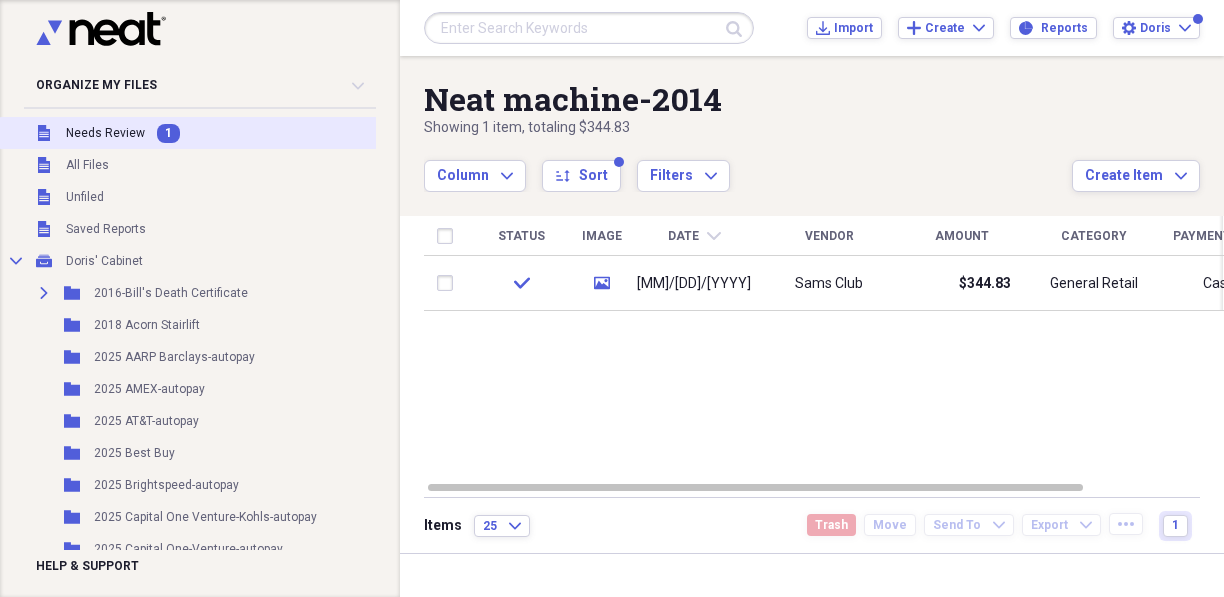 click on "Needs Review" at bounding box center [105, 133] 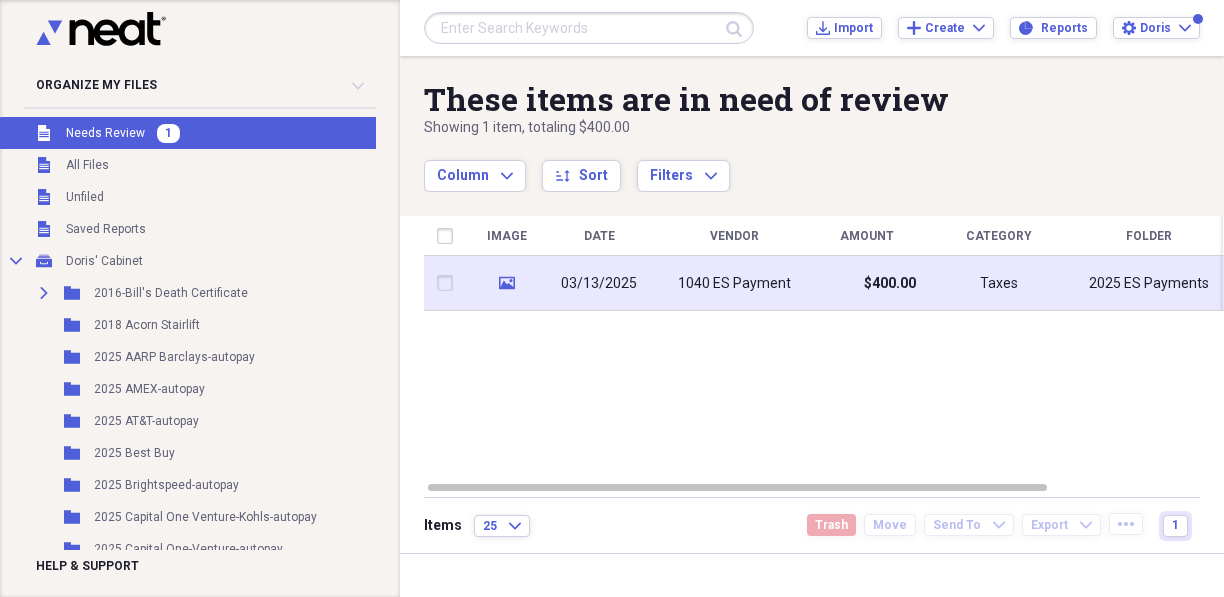 click on "media" at bounding box center (506, 283) 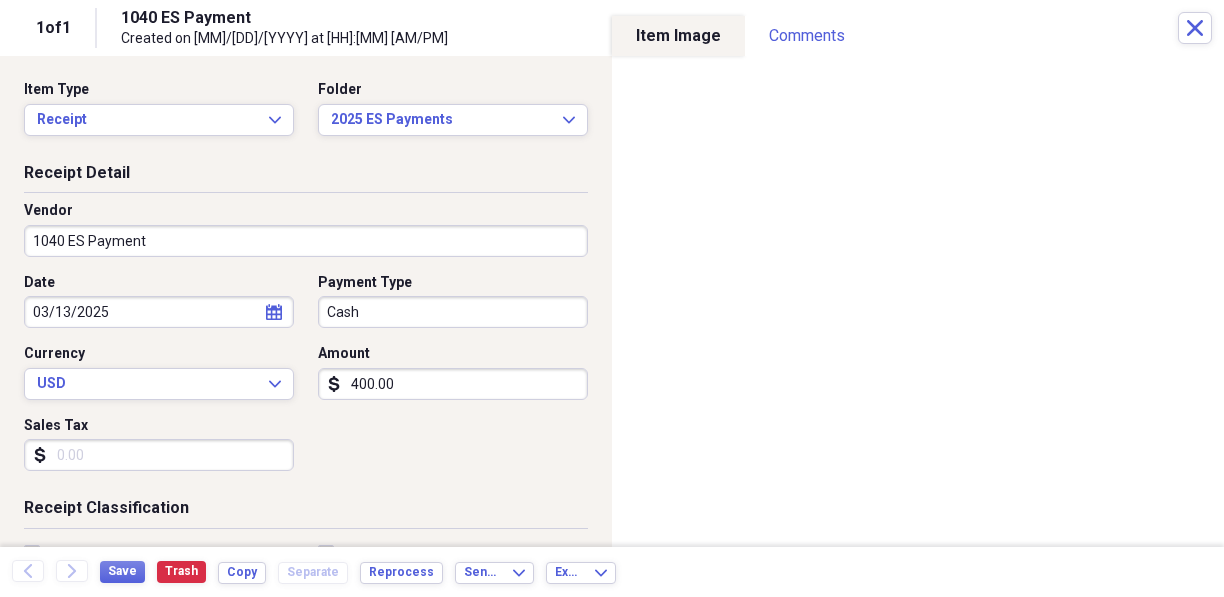 click on "Organize My Files Collapse Unfiled Needs Review Unfiled All Files Unfiled Unfiled Unfiled Saved Reports Collapse My Cabinet [LAST]' Cabinet Add Folder Expand Folder [YEAR]-[FIRST]'s Death Certificate Add Folder Folder [YEAR] Acorn Stairlift Add Folder Folder [YEAR] AARP Barclays-autopay Add Folder Folder [YEAR] AMEX-autopay Add Folder Folder [YEAR] AT&T-autopay Add Folder Folder [YEAR] Best Buy Add Folder Folder [YEAR] Brightspeed-autopay Add Folder Folder [YEAR] Capital One Venture-Kohls-autopay Add Folder Folder [YEAR] Capital One-Venture-autopay Add Folder Folder [YEAR] Chase Mortgage-autopay Add Folder Folder [YEAR] Citi-autopay Add Folder Folder [YEAR] City of Olive Branch Add Folder Folder [YEAR] Cleaning Crew Add Folder Folder [YEAR] Discover-autopay Add Folder Folder [YEAR] Disney Add Folder Folder [YEAR] Donations Add Folder Folder [YEAR] ES Payments Add Folder Folder [YEAR] Federal Alarm Co-AARP Barclays Add Folder Folder [YEAR] Ford Motor Credit-autopay Add Folder Folder [YEAR] GEICO Add Folder Folder [YEAR] [FIRST] Kisner-Heat & Air Add Folder" at bounding box center [612, 298] 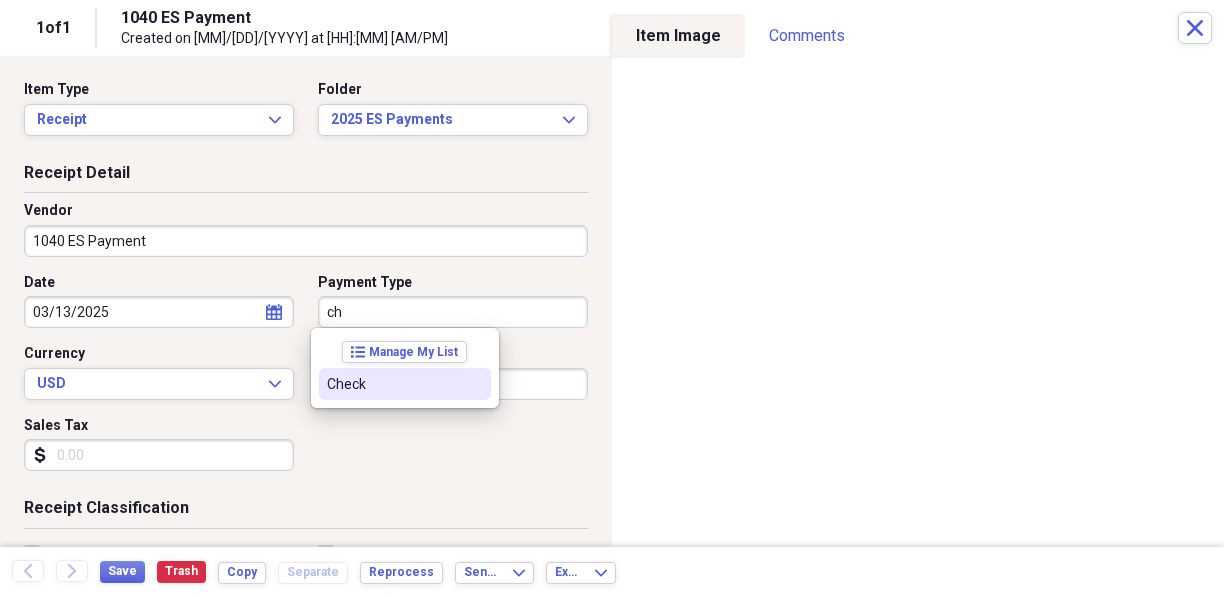 click on "Check" at bounding box center [393, 384] 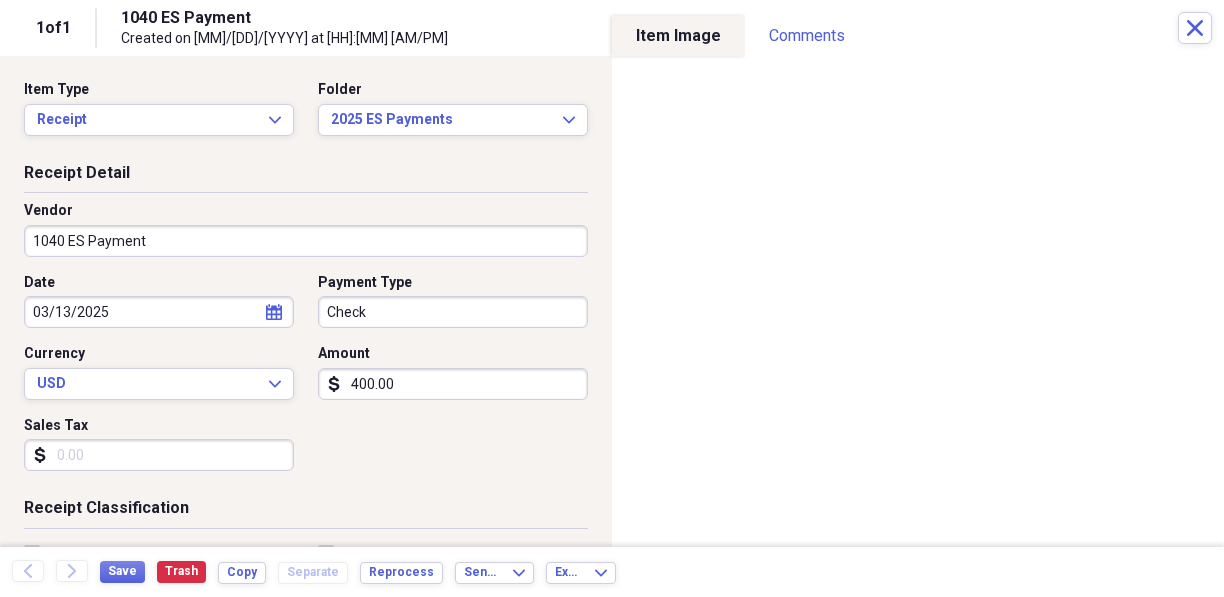 click on "400.00" at bounding box center [453, 384] 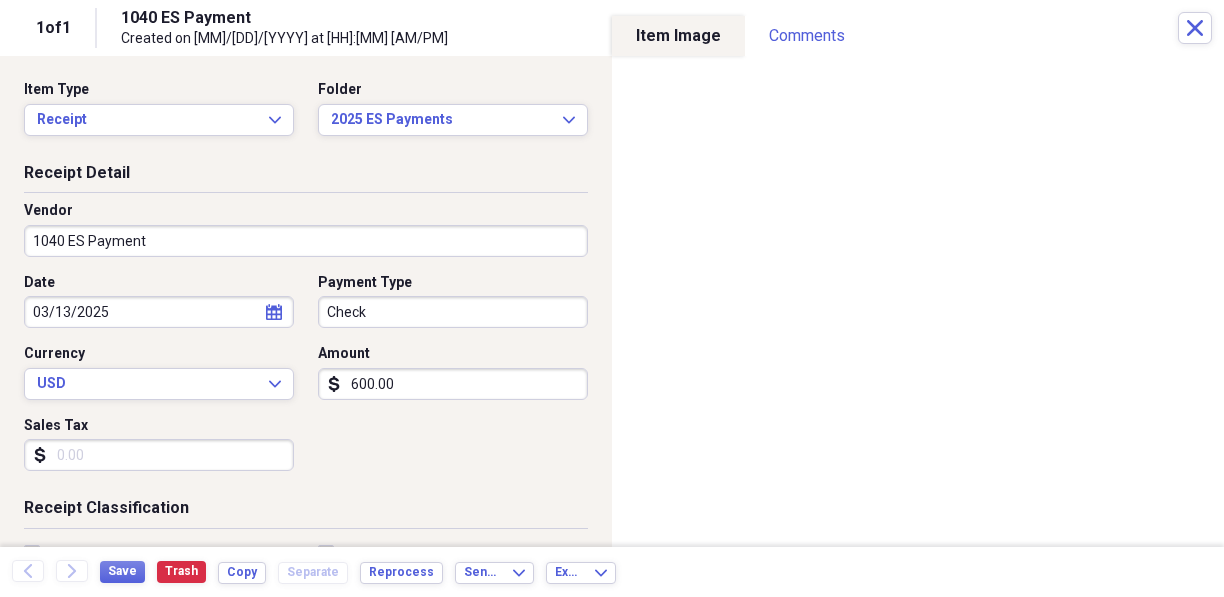 type on "600.00" 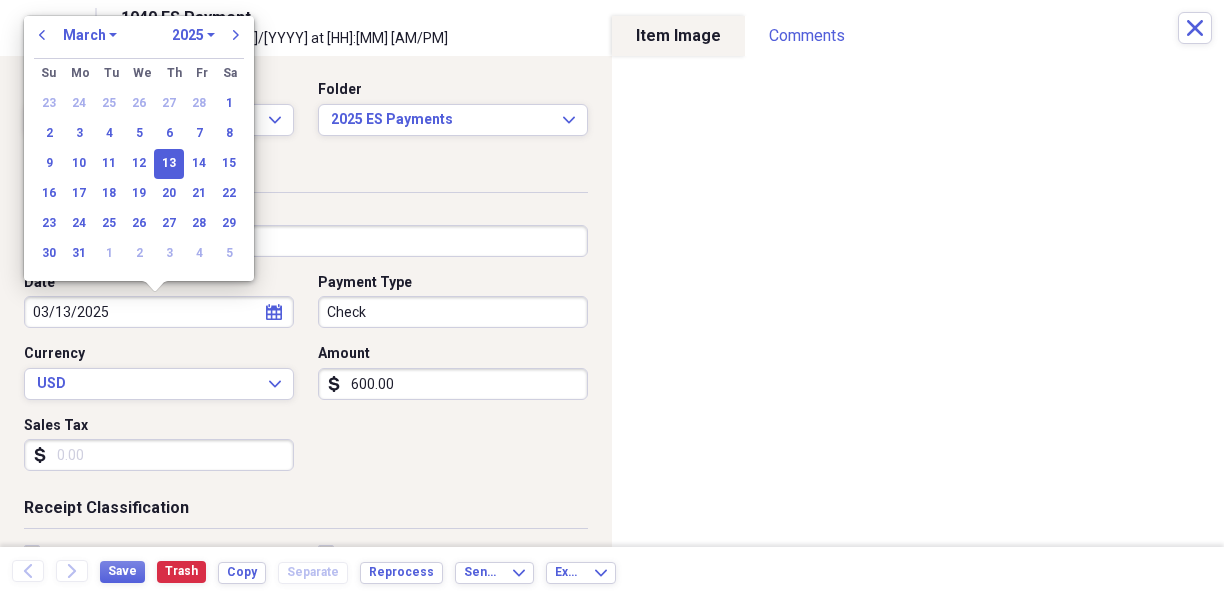 click on "January February March April May June July August September October November December" at bounding box center [90, 35] 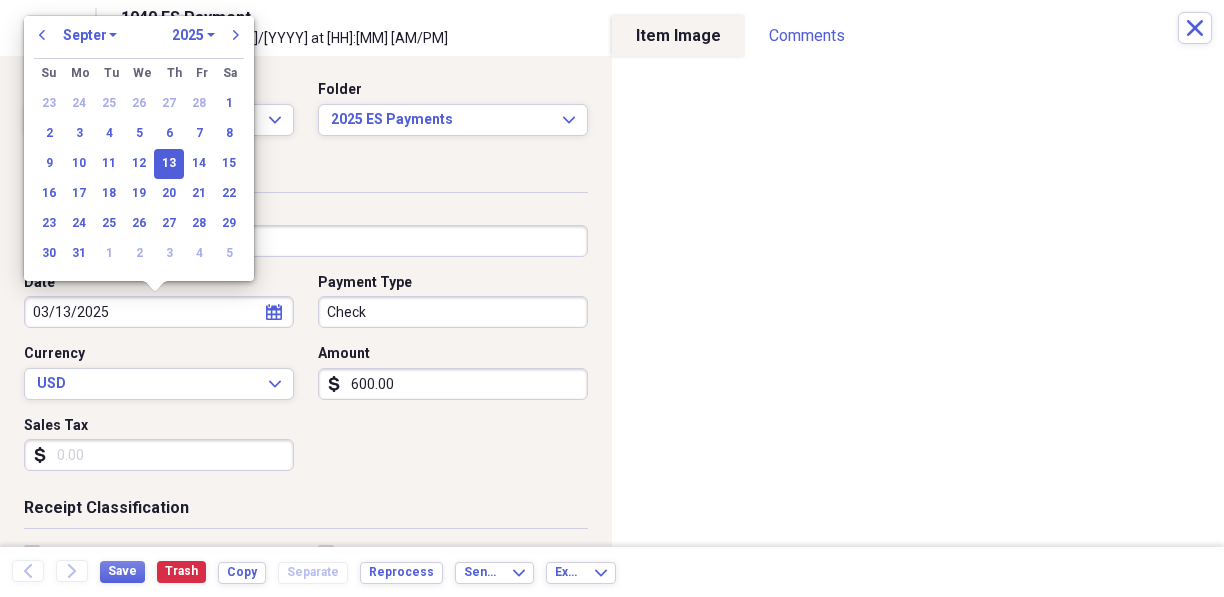 click on "January February March April May June July August September October November December" at bounding box center [90, 35] 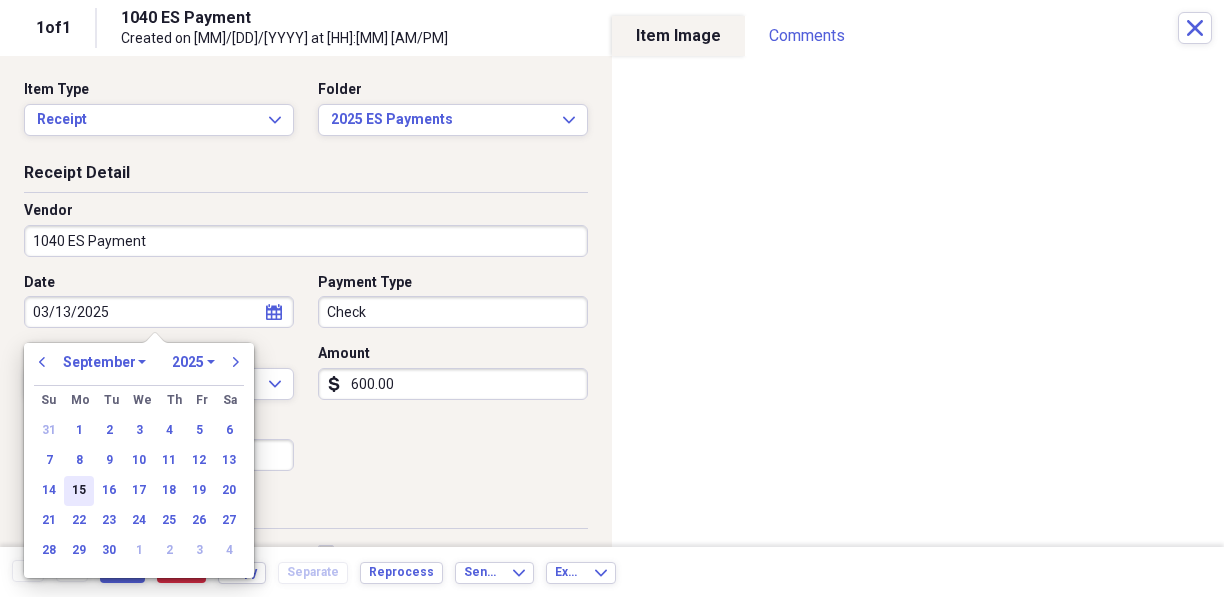 click on "15" at bounding box center [79, 491] 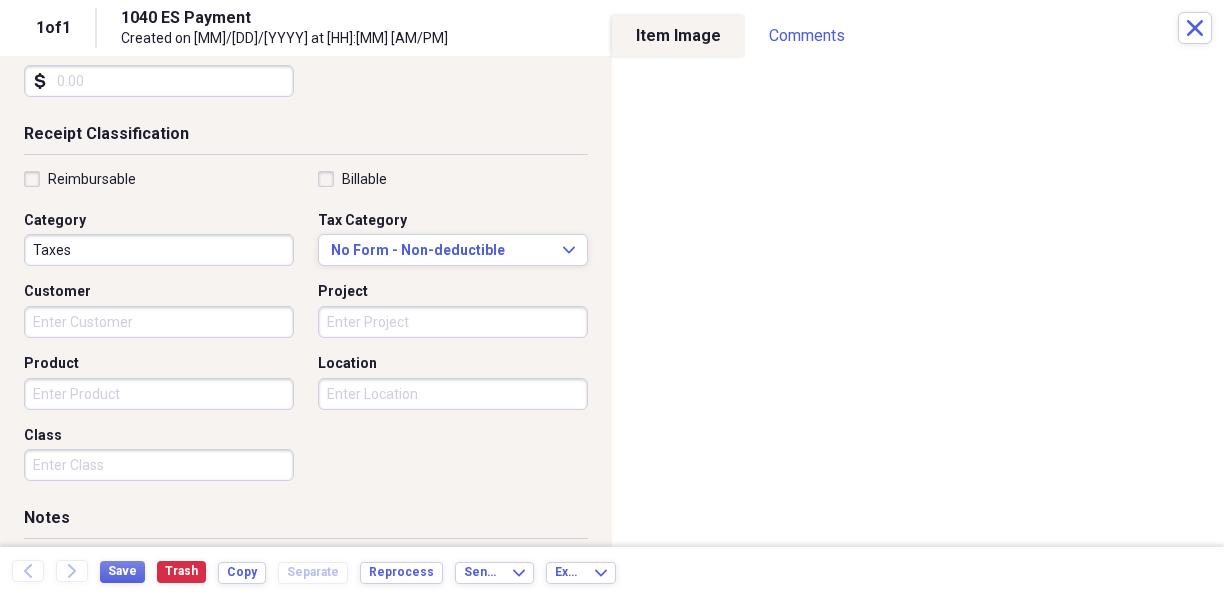 scroll, scrollTop: 400, scrollLeft: 0, axis: vertical 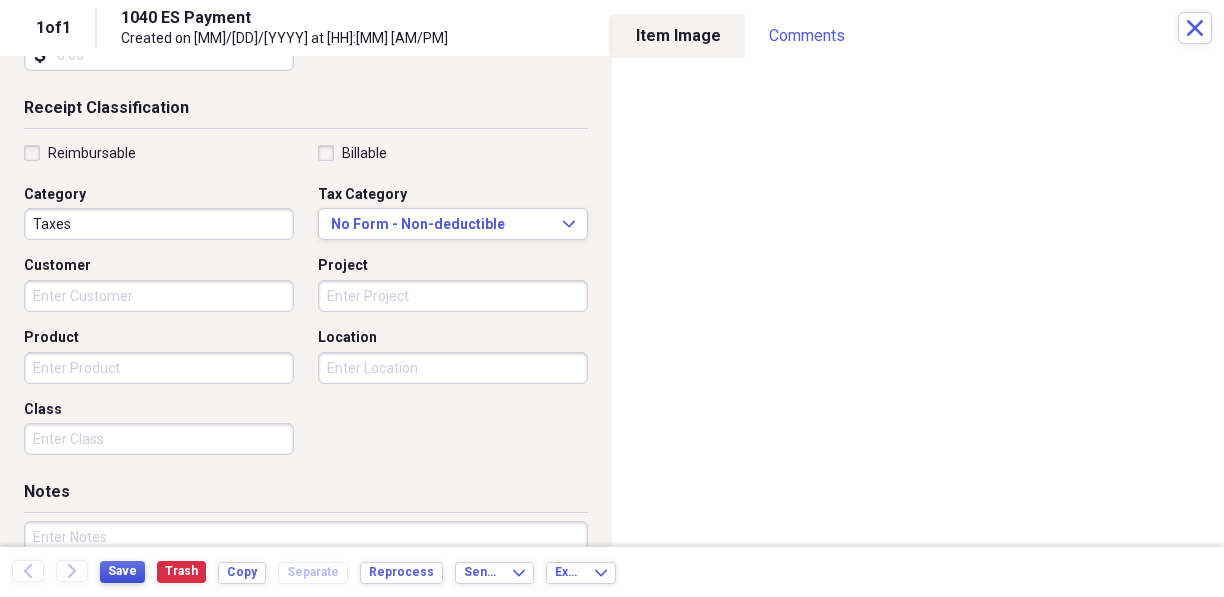 click on "Save" at bounding box center [122, 571] 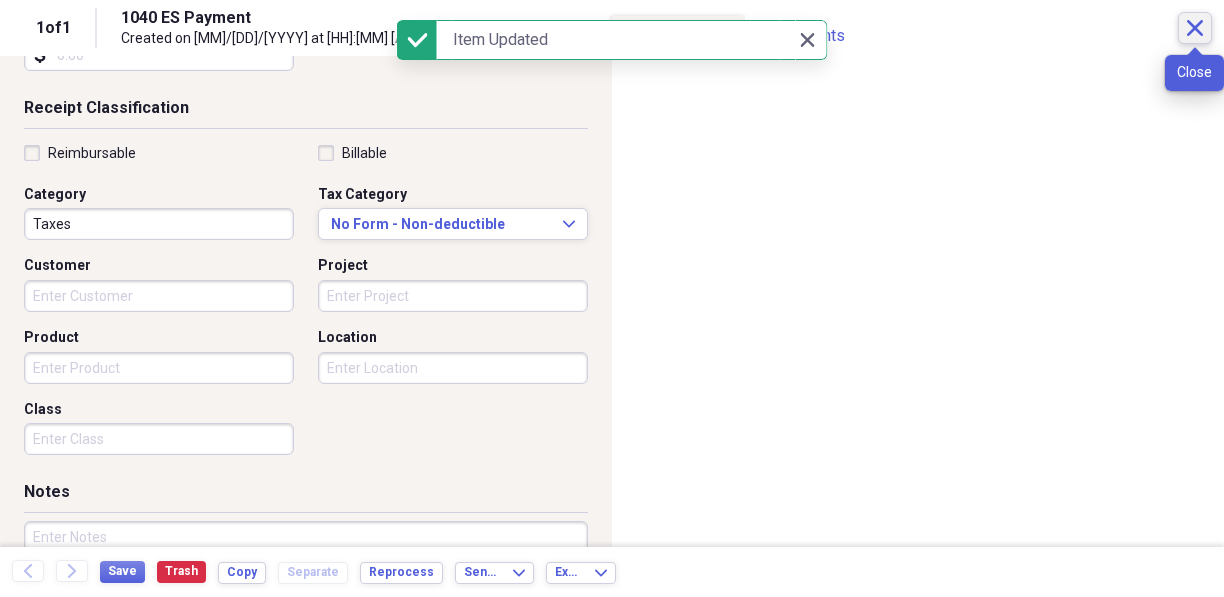click on "Close" 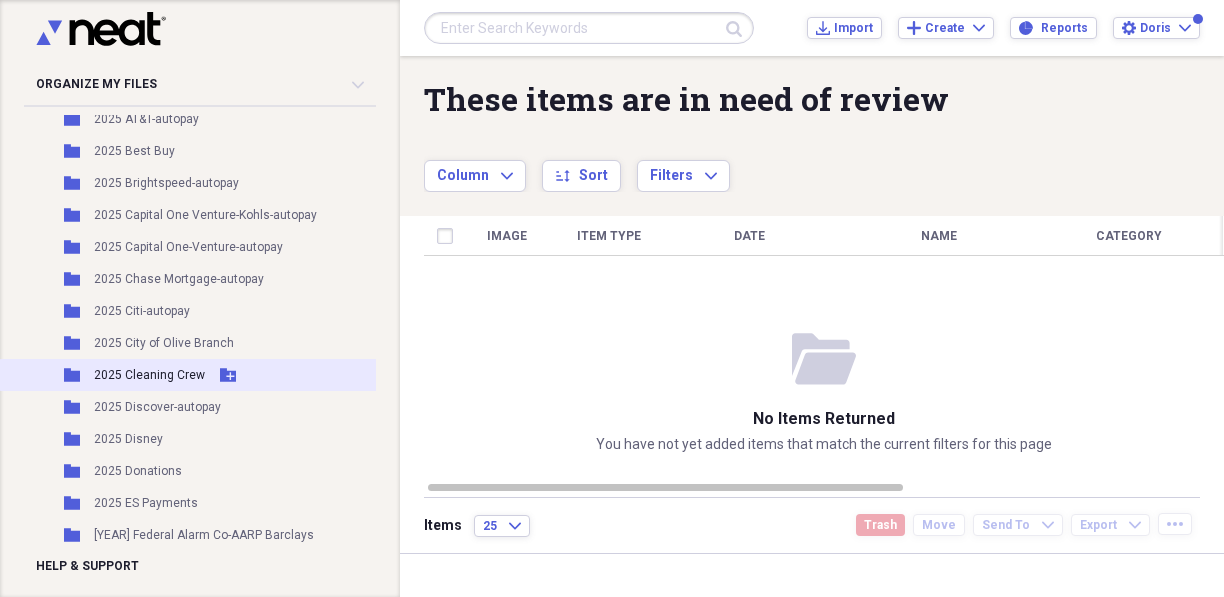 scroll, scrollTop: 500, scrollLeft: 0, axis: vertical 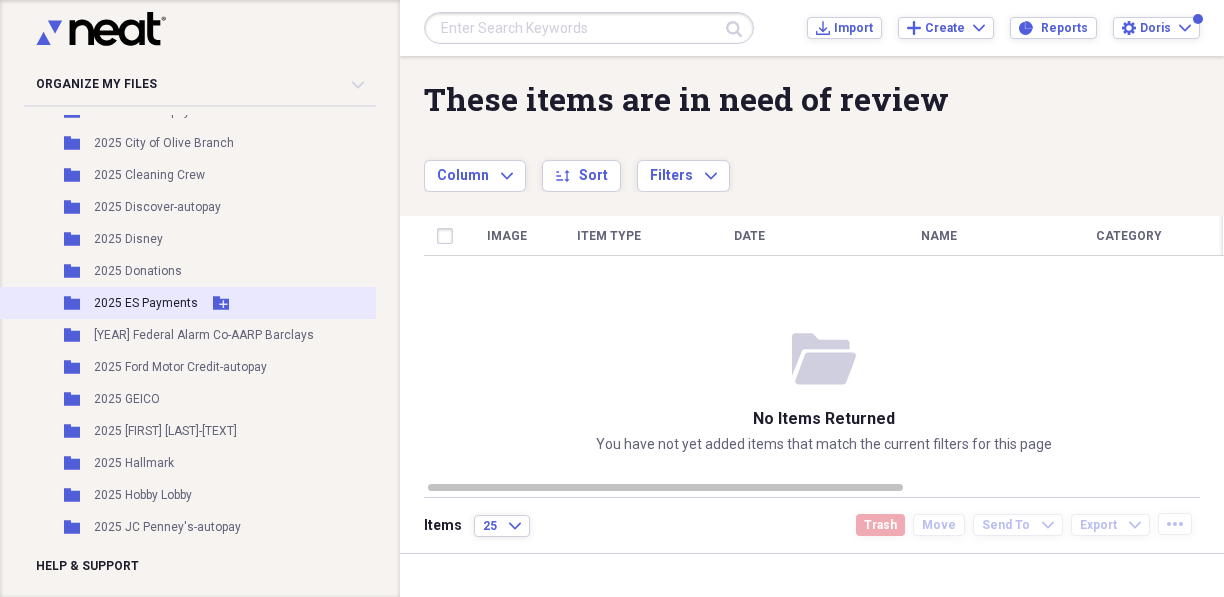 click on "2025 ES Payments" at bounding box center [146, 303] 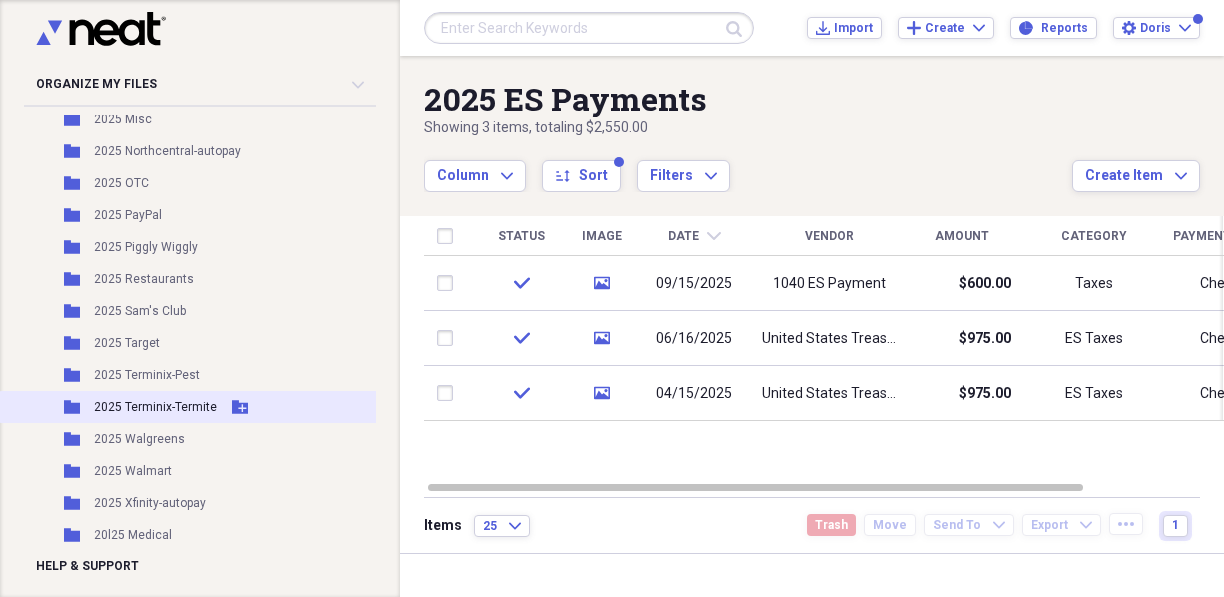 scroll, scrollTop: 1300, scrollLeft: 0, axis: vertical 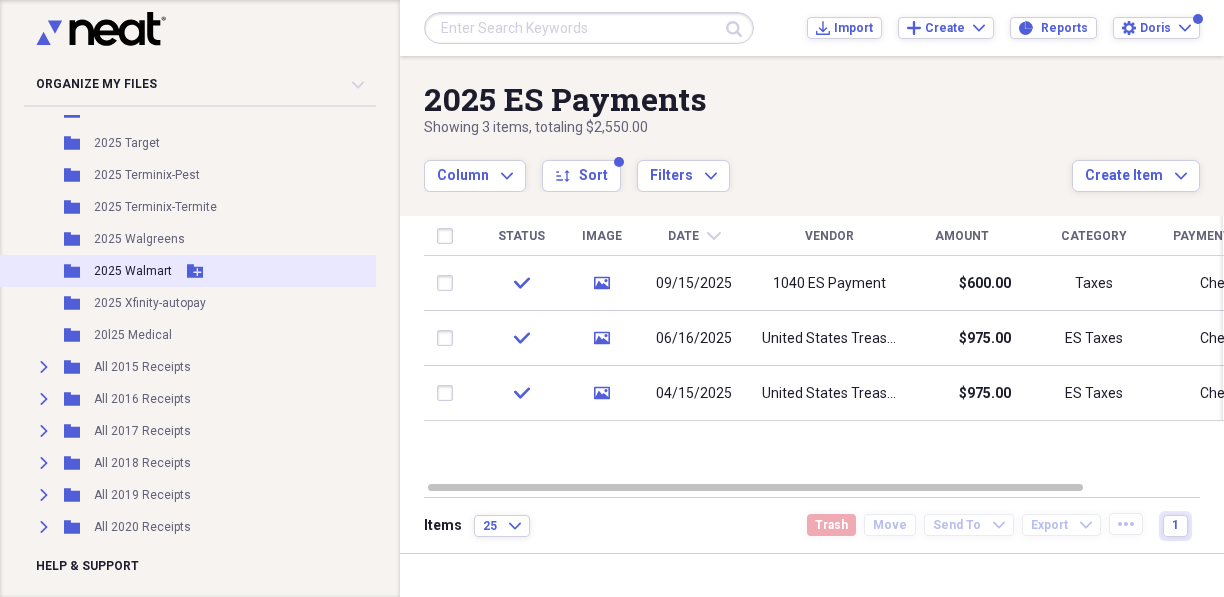 click on "2025 Walmart" at bounding box center [133, 271] 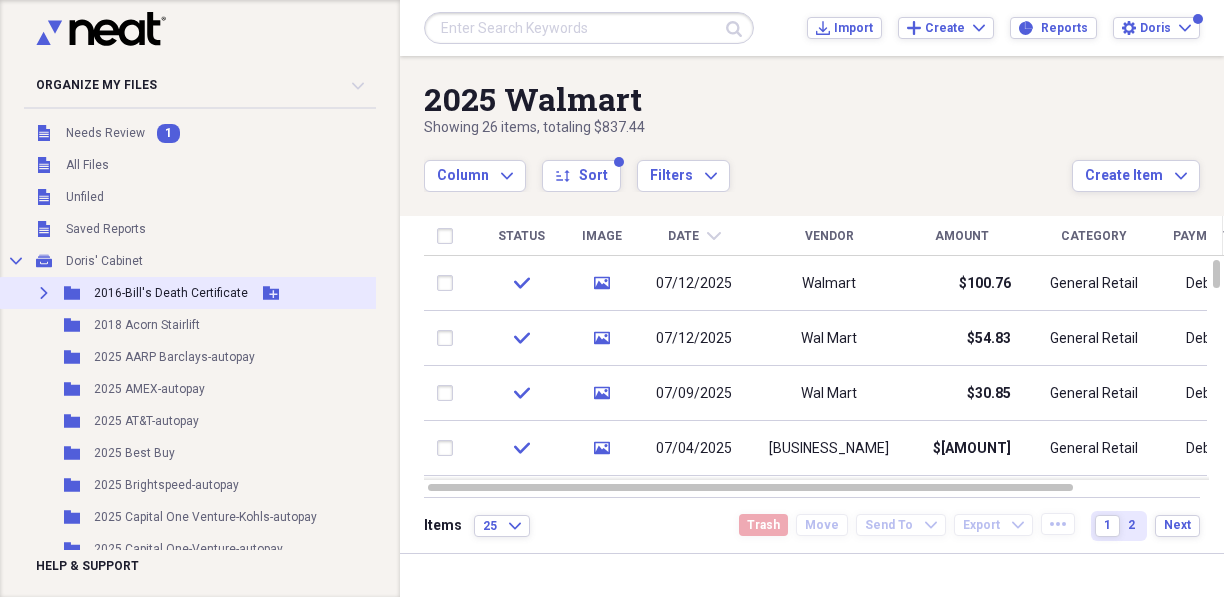 scroll, scrollTop: 300, scrollLeft: 0, axis: vertical 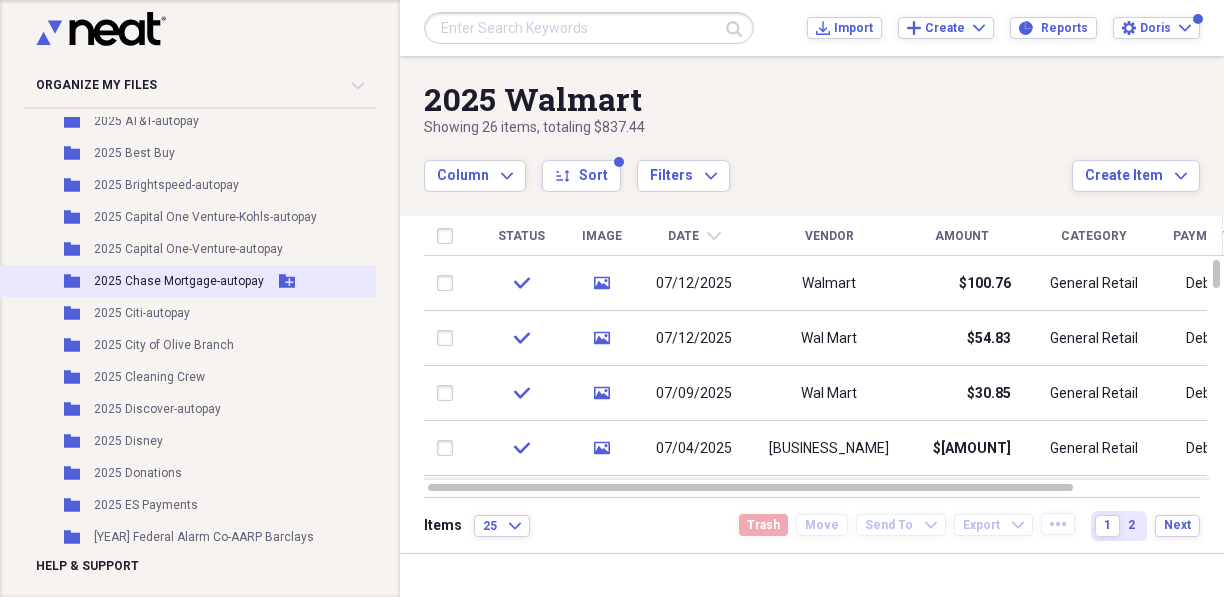 click on "2025 Chase Mortgage-autopay" at bounding box center [179, 281] 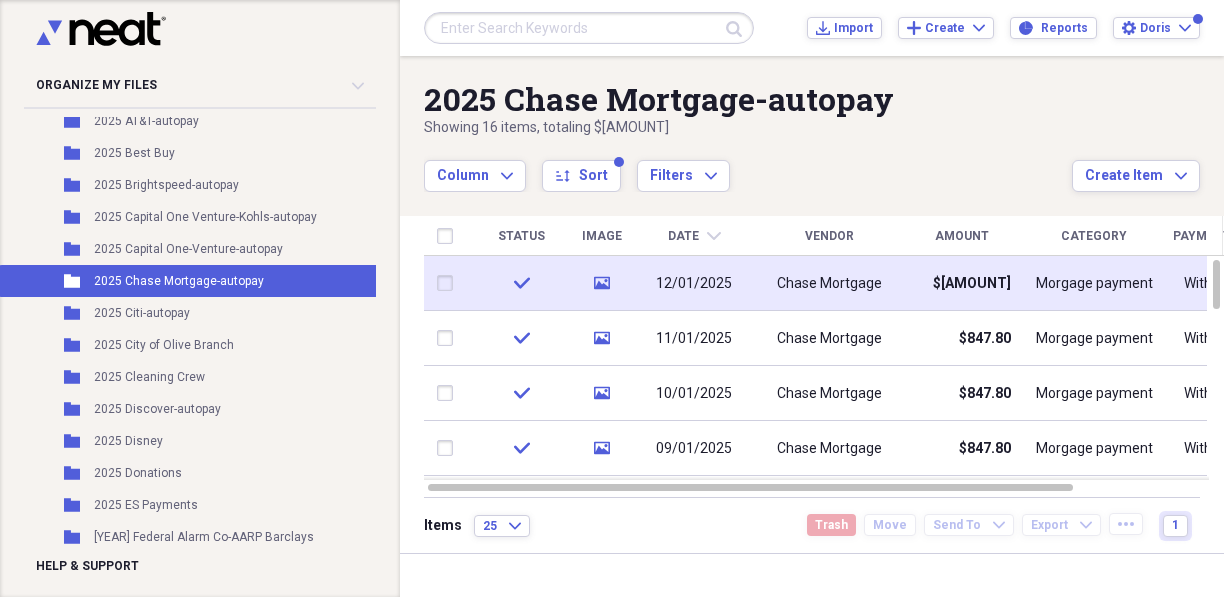 click on "12/01/2025" at bounding box center [694, 284] 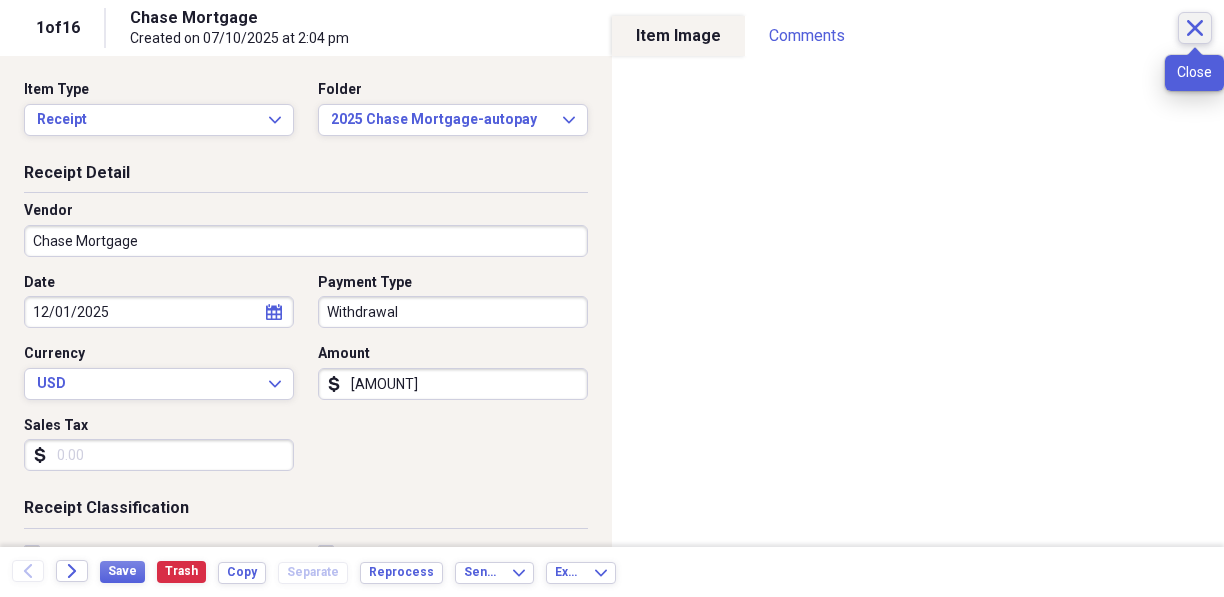 click 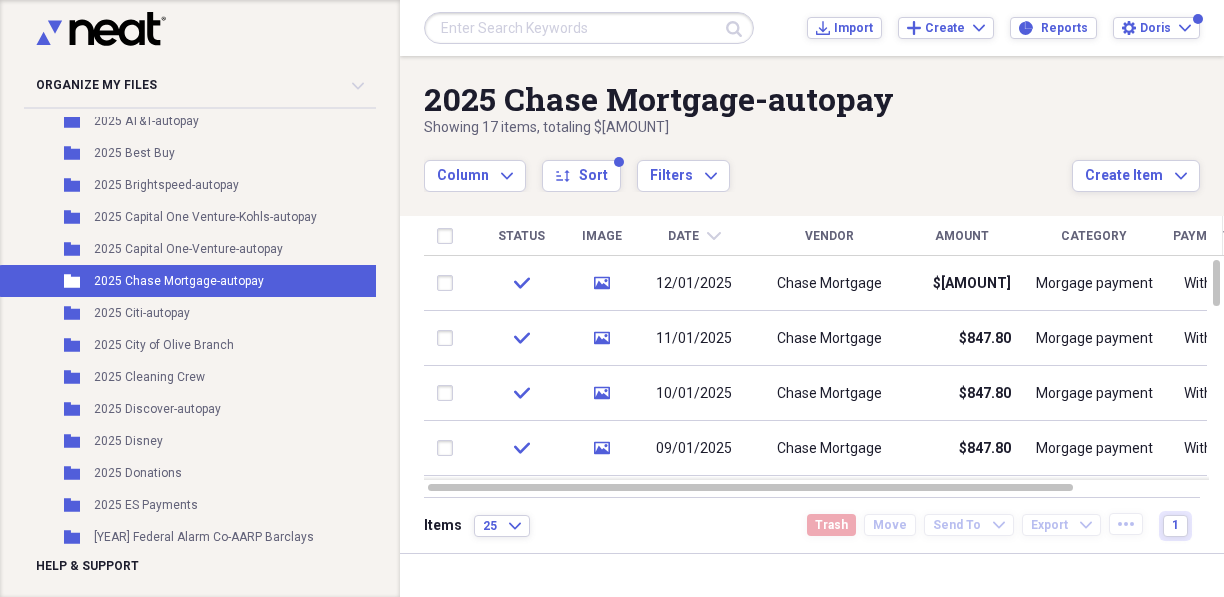 scroll, scrollTop: 0, scrollLeft: 0, axis: both 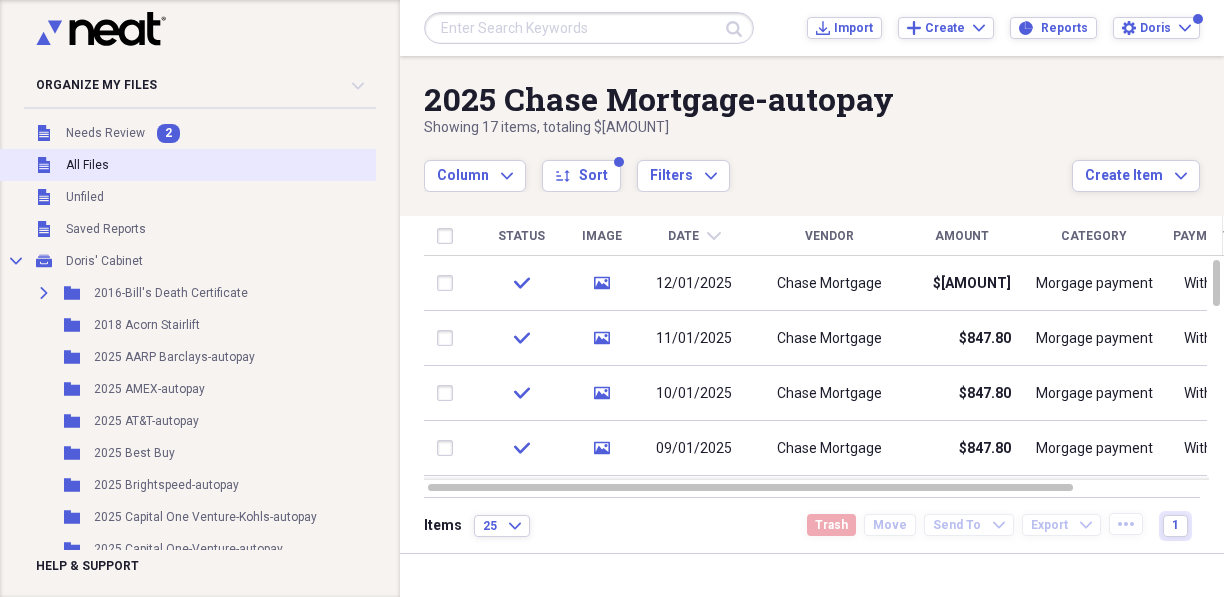 drag, startPoint x: 123, startPoint y: 138, endPoint x: 138, endPoint y: 150, distance: 19.209373 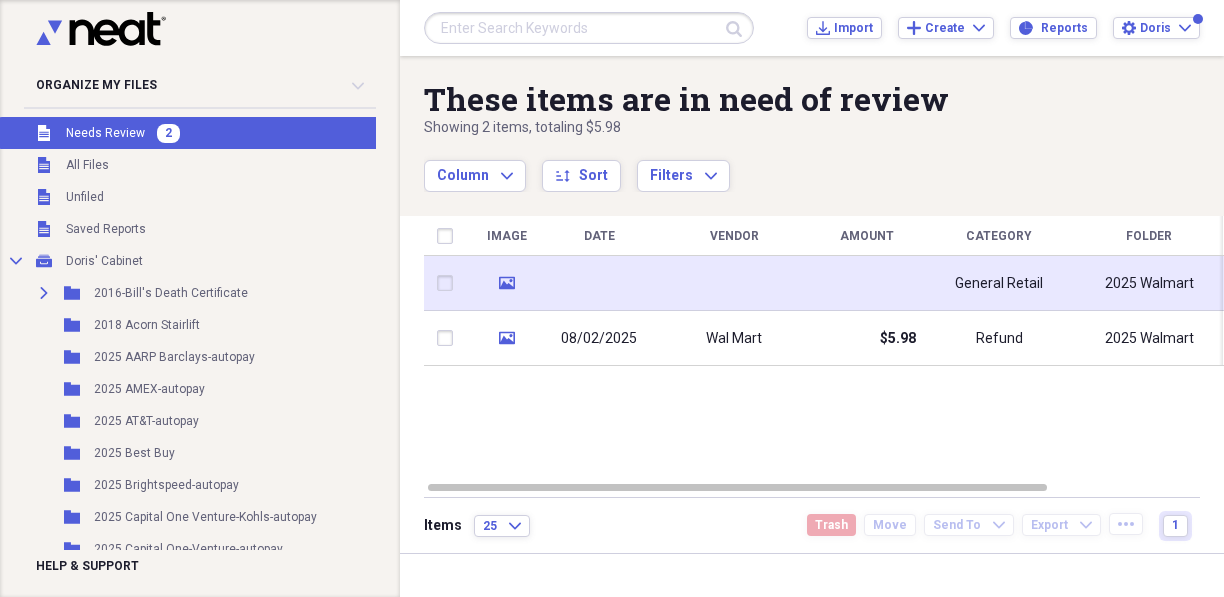 click at bounding box center [599, 283] 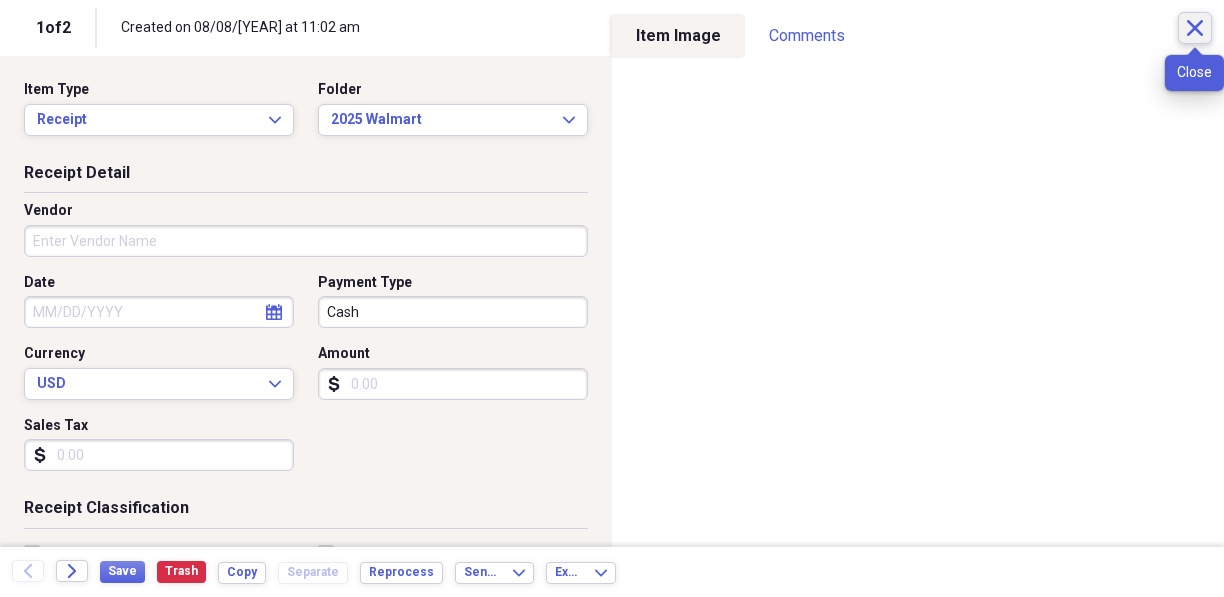 click on "Close" 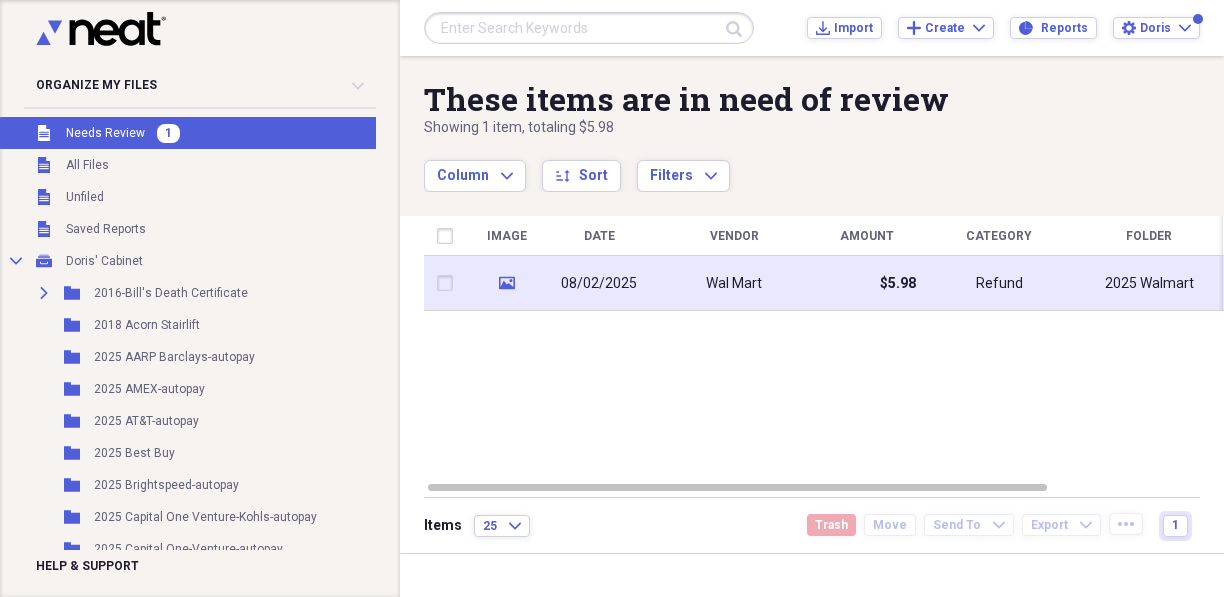 click on "08/02/2025" at bounding box center (599, 284) 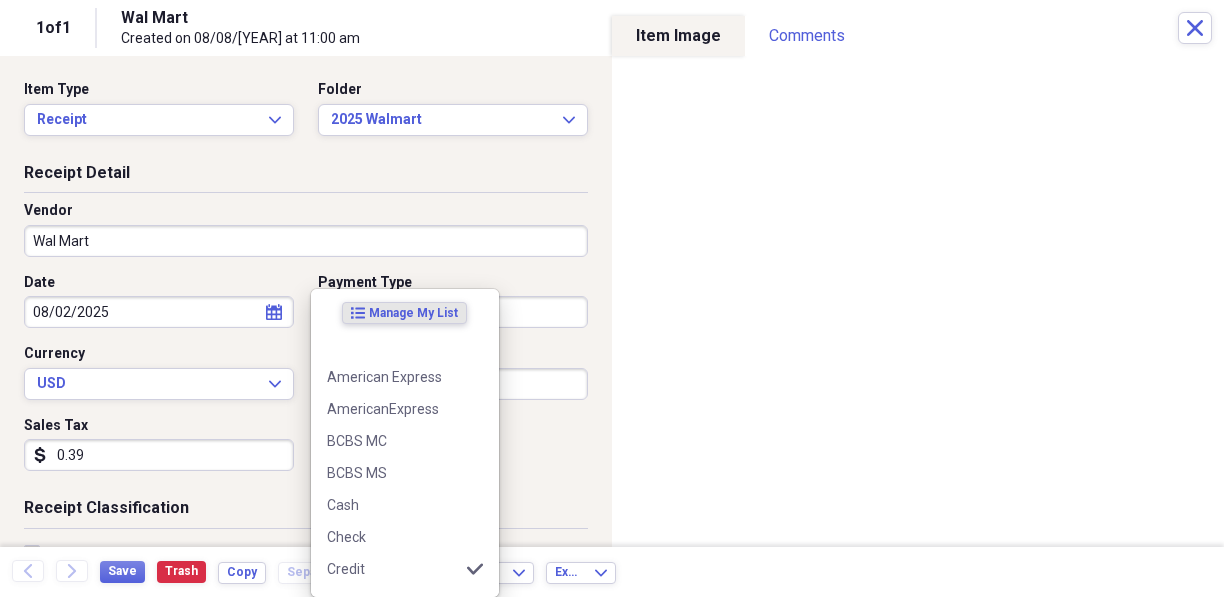 click on "Organize My Files Collapse Unfiled Needs Review Unfiled All Files Unfiled Unfiled Unfiled Saved Reports Collapse My Cabinet [LAST]' Cabinet Add Folder Expand Folder [YEAR]-[FIRST]'s Death Certificate Add Folder Folder [YEAR] Acorn Stairlift Add Folder Folder [YEAR] AARP Barclays-autopay Add Folder Folder [YEAR] AMEX-autopay Add Folder Folder [YEAR] AT&T-autopay Add Folder Folder [YEAR] Best Buy Add Folder Folder [YEAR] Brightspeed-autopay Add Folder Folder [YEAR] Capital One Venture-Kohls-autopay Add Folder Folder [YEAR] Capital One-Venture-autopay Add Folder Folder [YEAR] Chase Mortgage-autopay Add Folder Folder [YEAR] Citi-autopay Add Folder Folder [YEAR] City of Olive Branch Add Folder Folder [YEAR] Cleaning Crew Add Folder Folder [YEAR] Discover-autopay Add Folder Folder [YEAR] Disney Add Folder Folder [YEAR] Donations Add Folder Folder [YEAR] ES Payments Add Folder Folder [YEAR] Federal Alarm Co-AARP Barclays Add Folder Folder [YEAR] Ford Motor Credit-autopay Add Folder Folder [YEAR] GEICO Add Folder Folder [YEAR] [FIRST] Kisner-Heat & Air Add Folder" at bounding box center [612, 298] 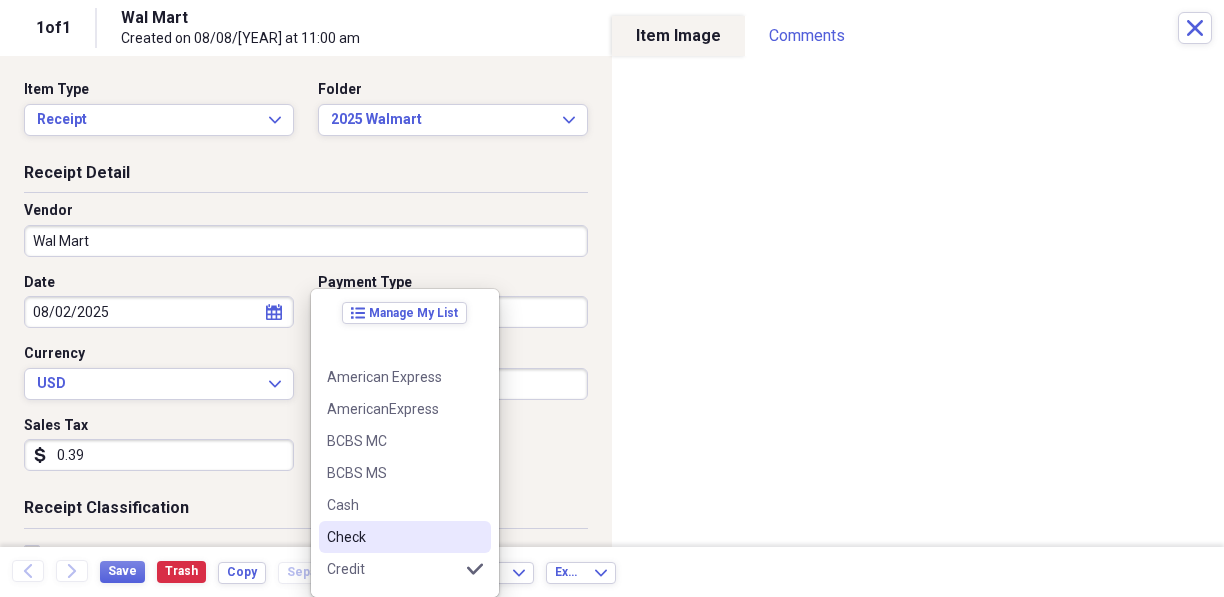 scroll, scrollTop: 100, scrollLeft: 0, axis: vertical 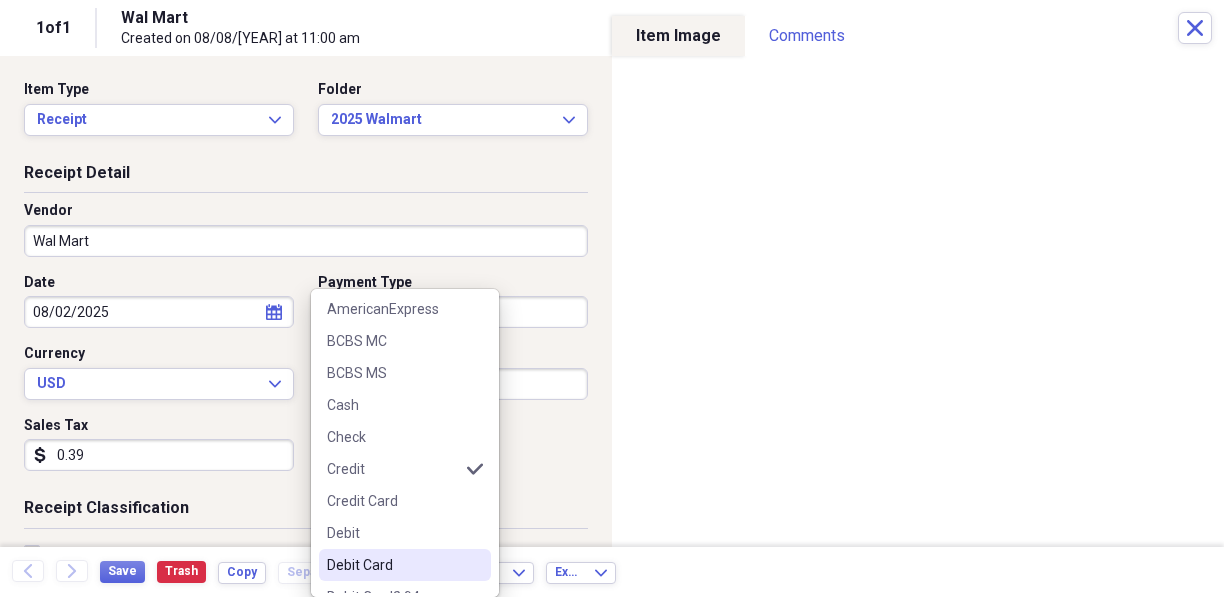 click on "Debit Card" at bounding box center (393, 565) 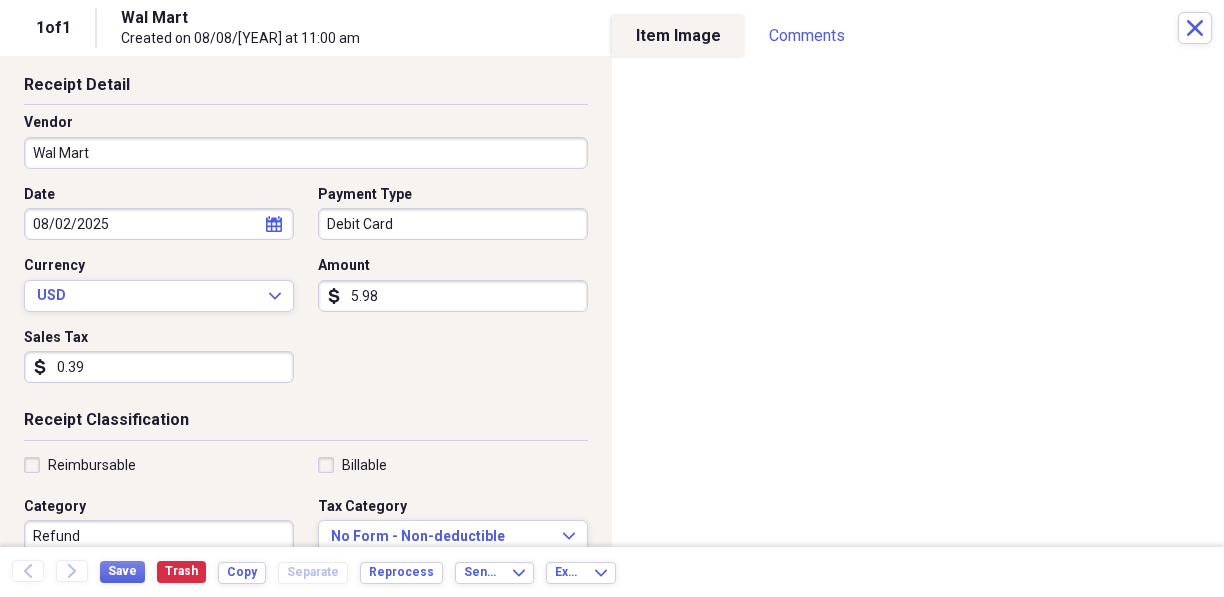 scroll, scrollTop: 200, scrollLeft: 0, axis: vertical 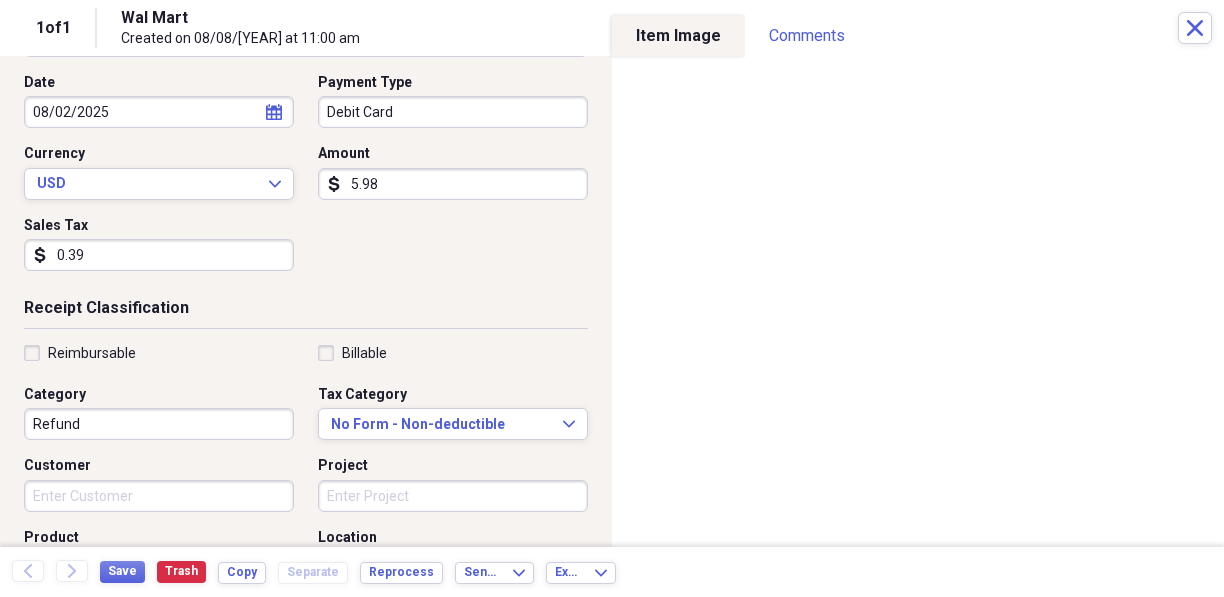 click on "Refund" at bounding box center (159, 424) 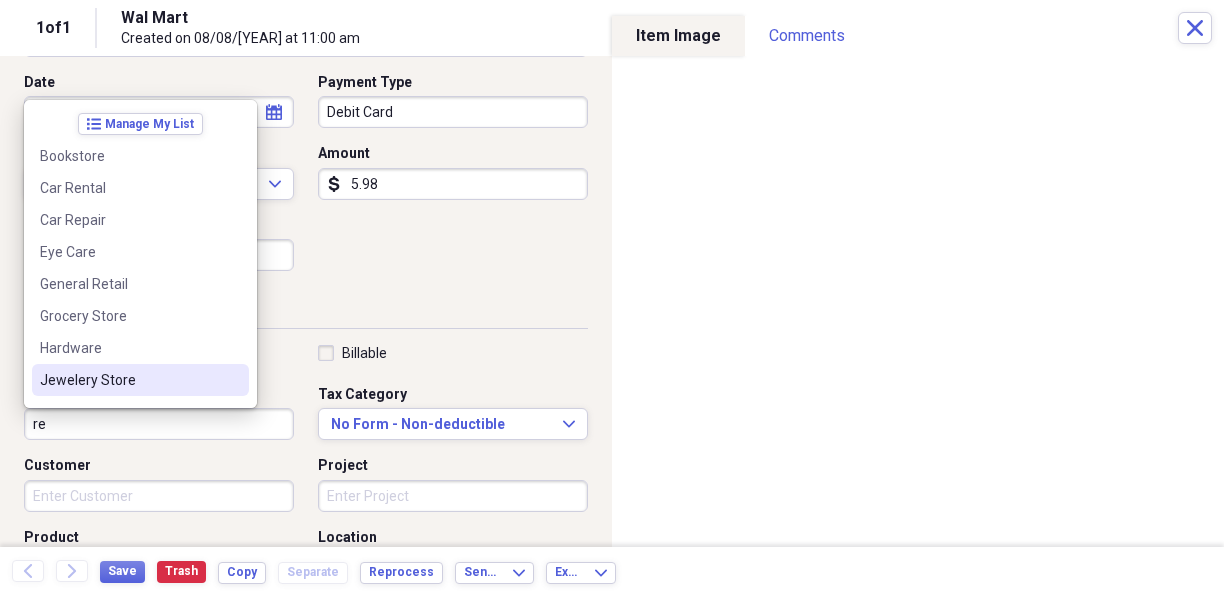 type on "r" 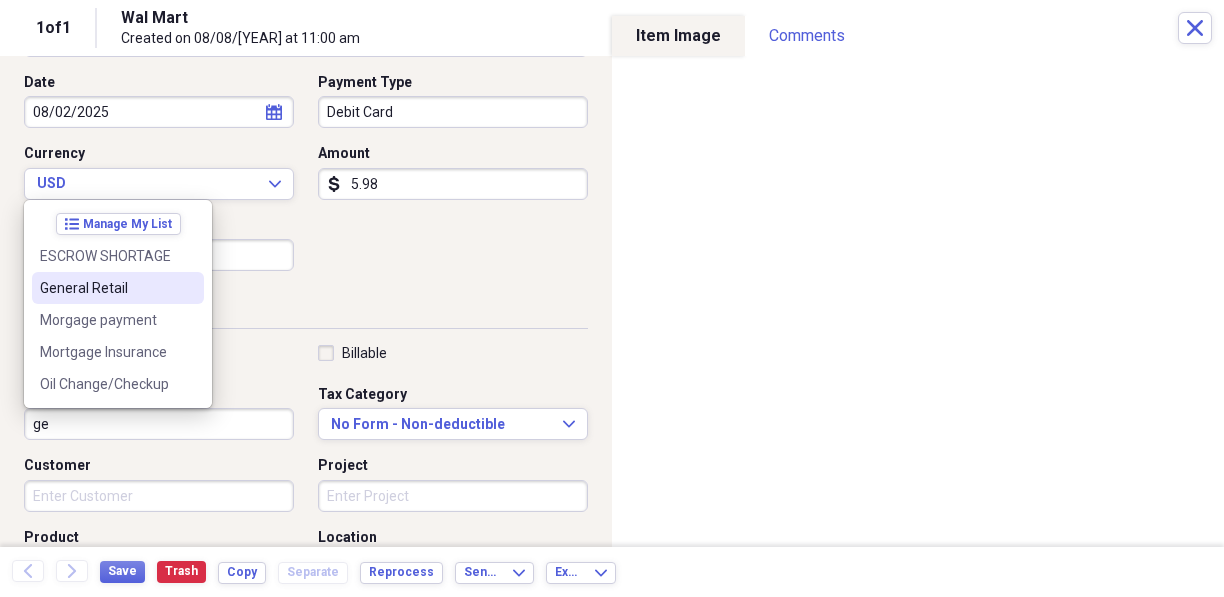 drag, startPoint x: 73, startPoint y: 277, endPoint x: 72, endPoint y: 293, distance: 16.03122 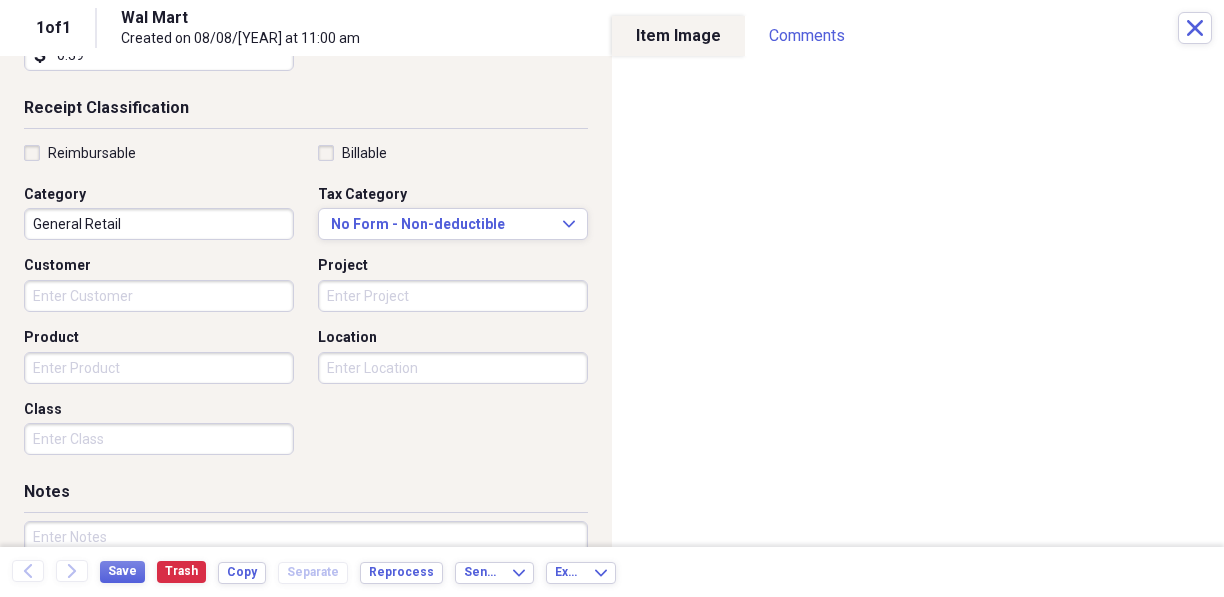 scroll, scrollTop: 527, scrollLeft: 0, axis: vertical 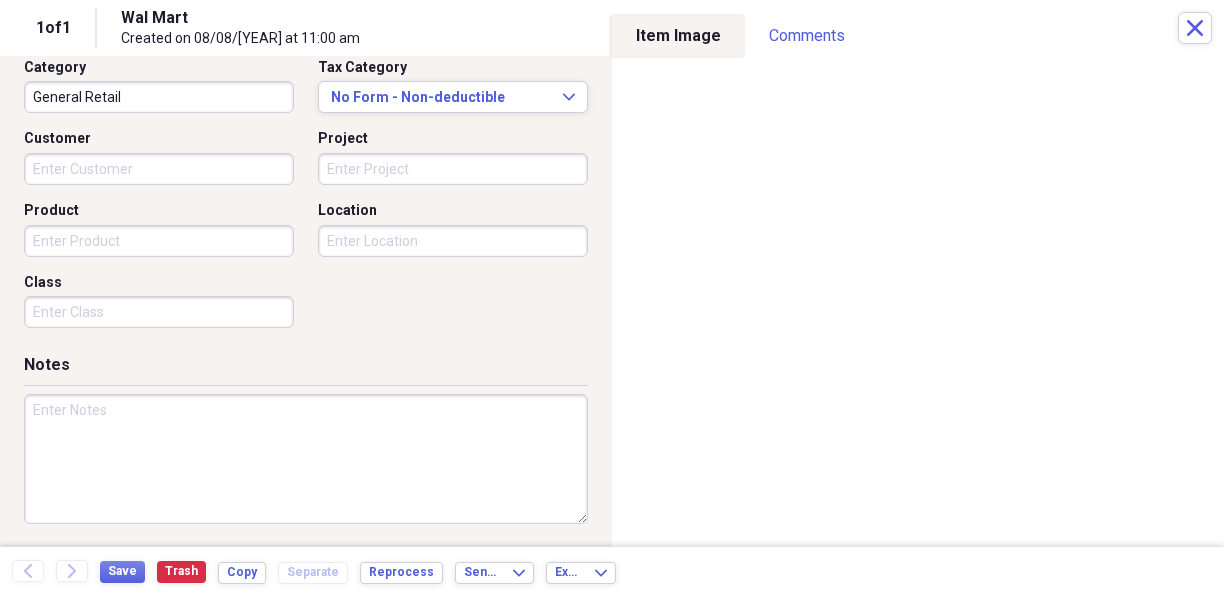 click at bounding box center [306, 459] 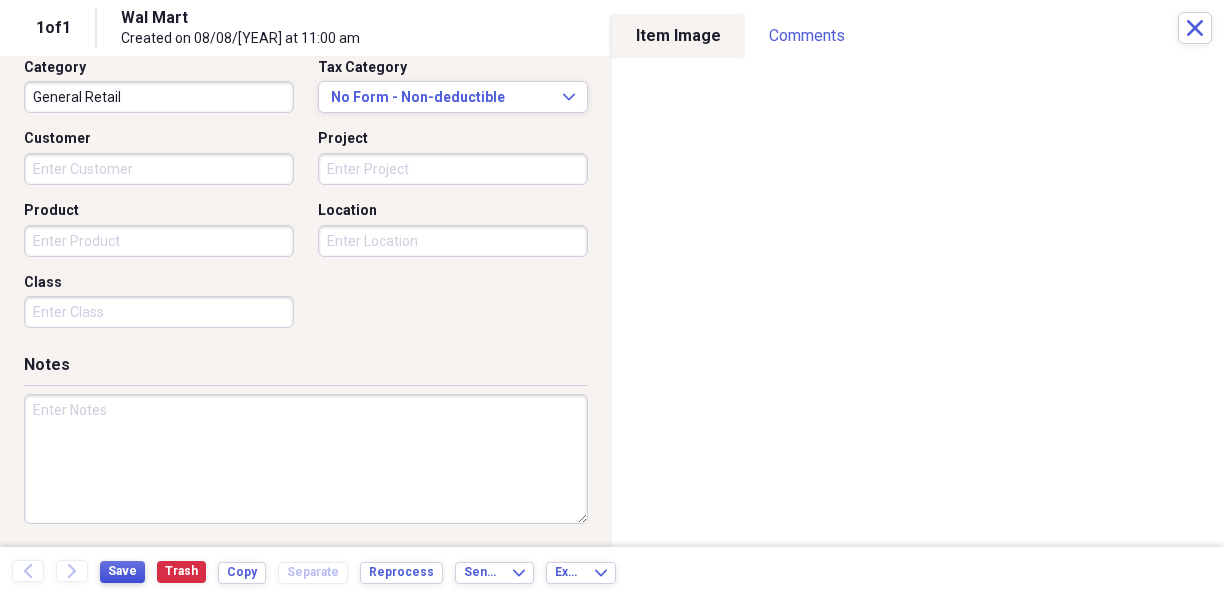 click on "Save" at bounding box center (122, 571) 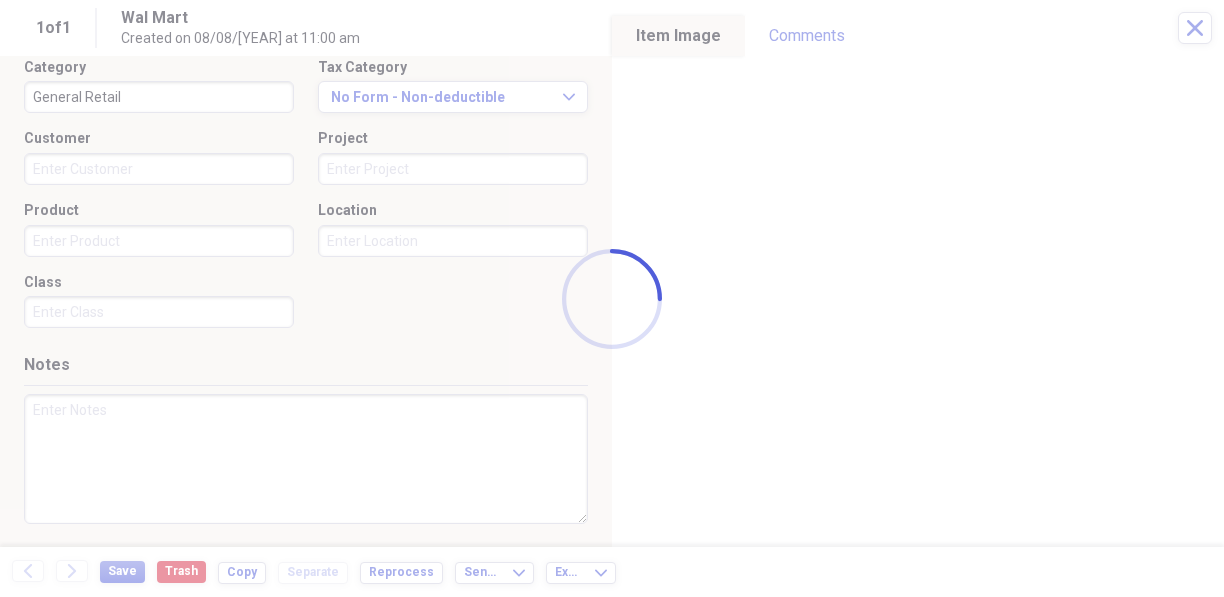 click at bounding box center [612, 298] 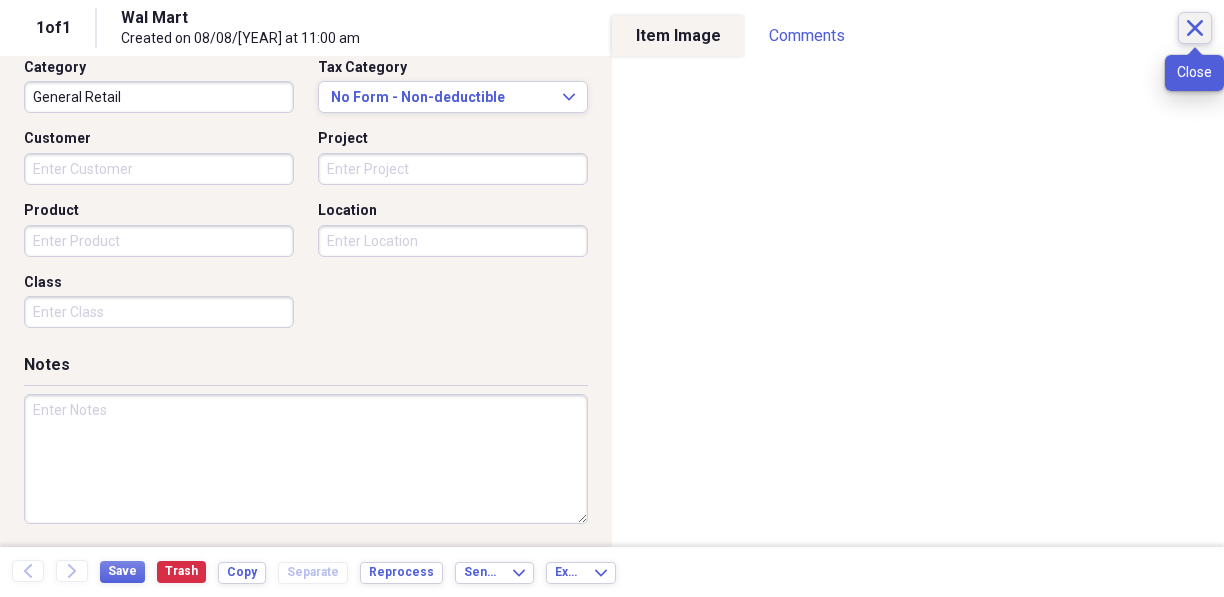 click on "Close" 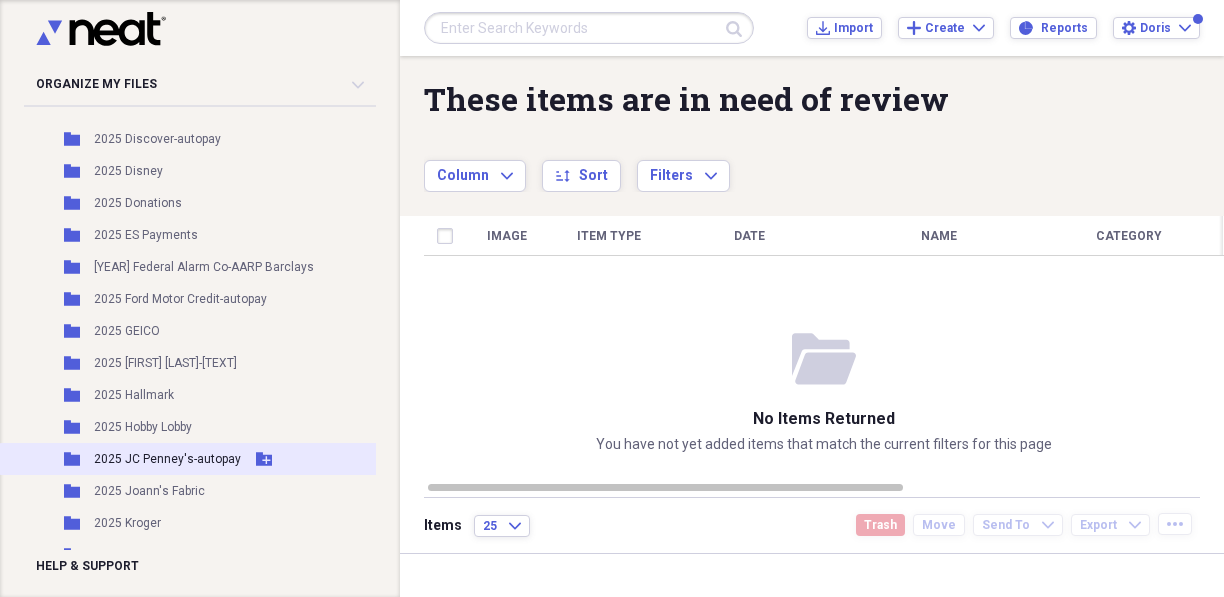 scroll, scrollTop: 500, scrollLeft: 0, axis: vertical 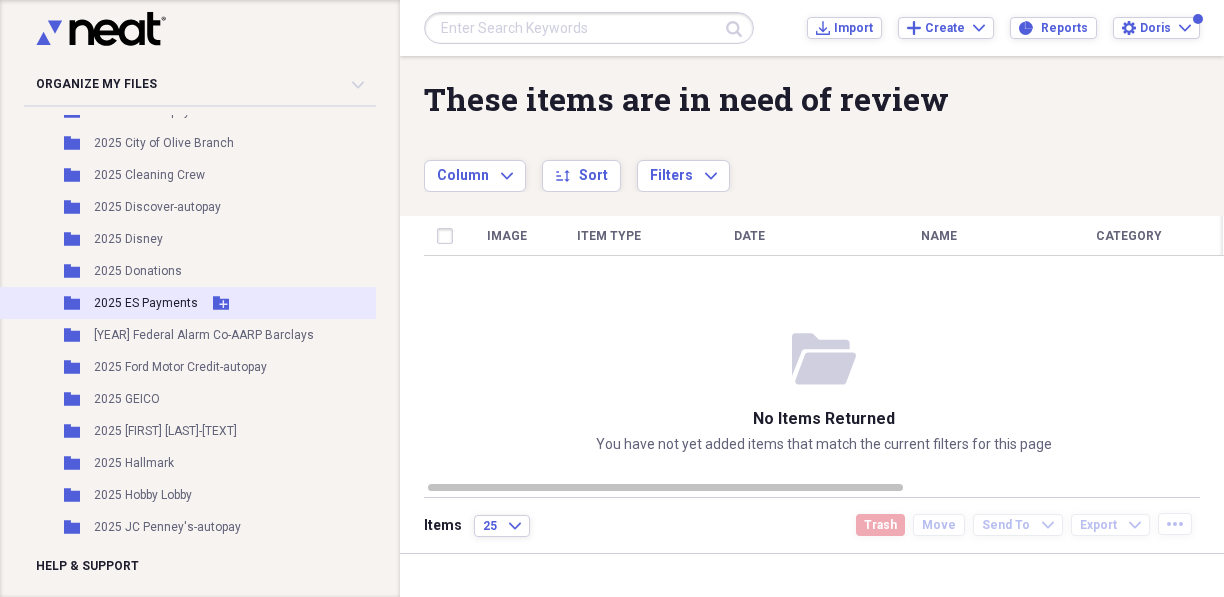 click on "2025 ES Payments" at bounding box center (146, 303) 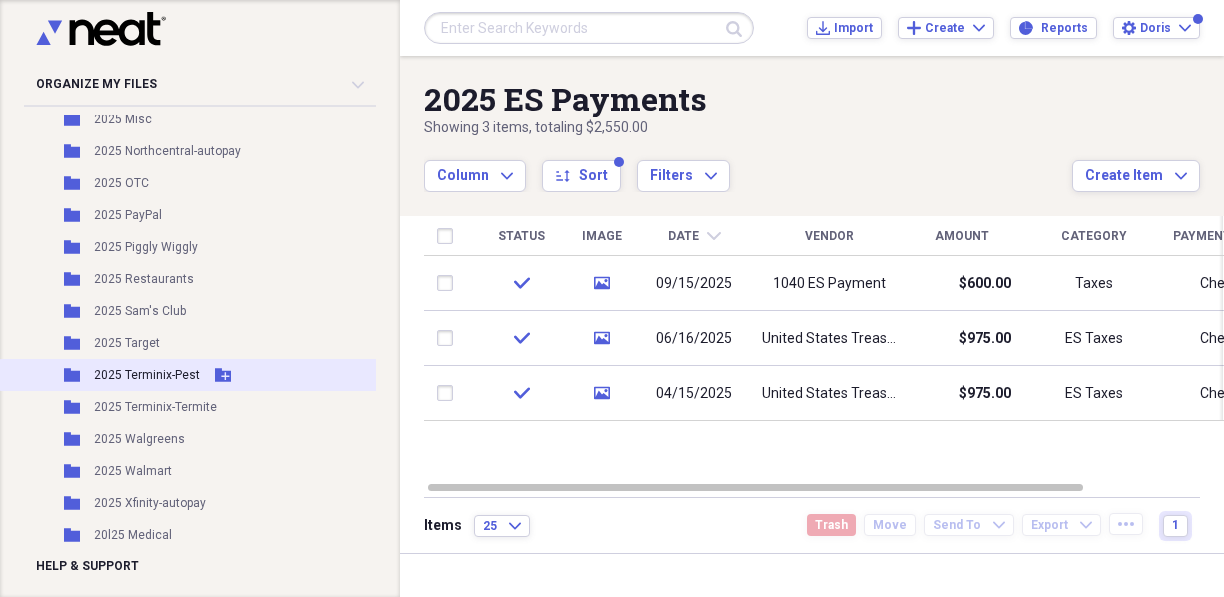 scroll, scrollTop: 1300, scrollLeft: 0, axis: vertical 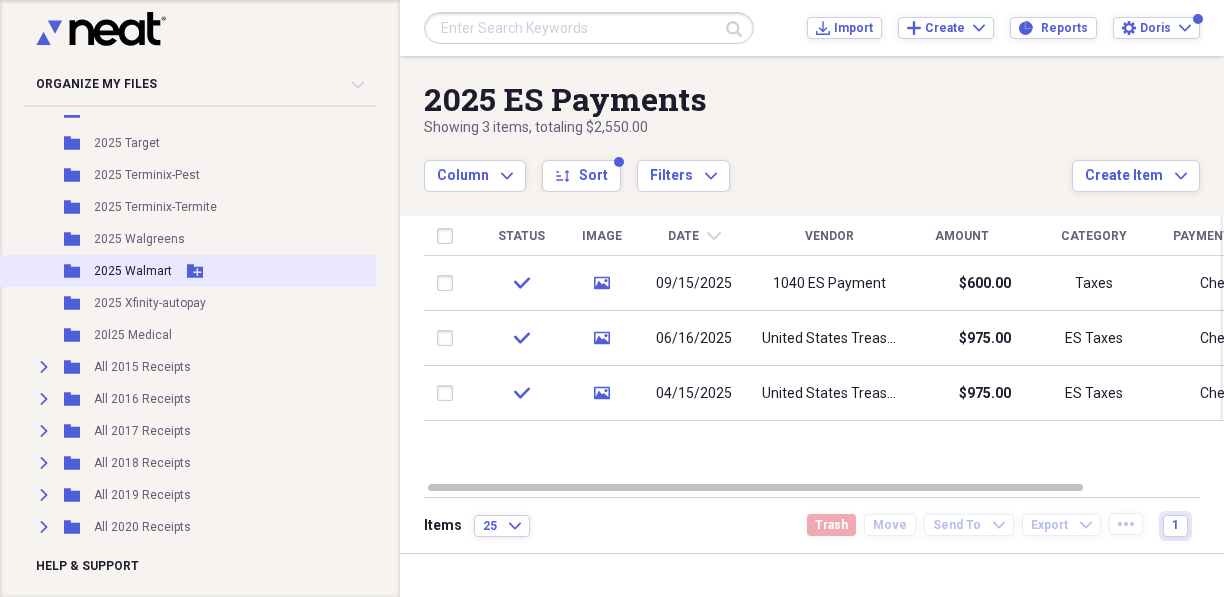 click on "2025 Walmart" at bounding box center [133, 271] 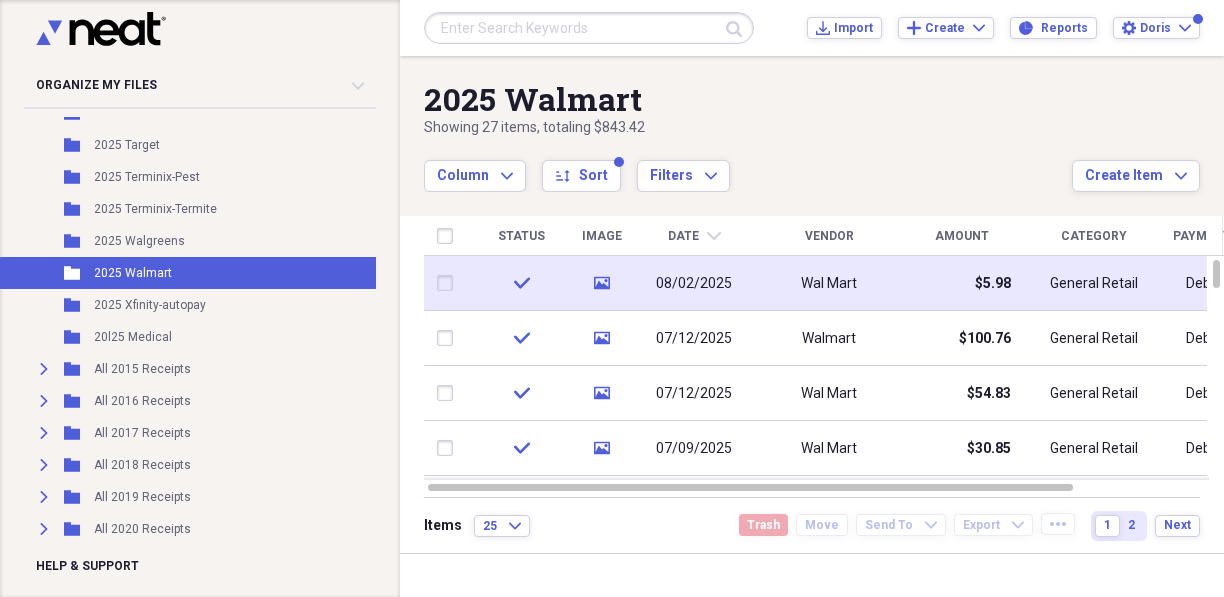 click on "check" at bounding box center (521, 283) 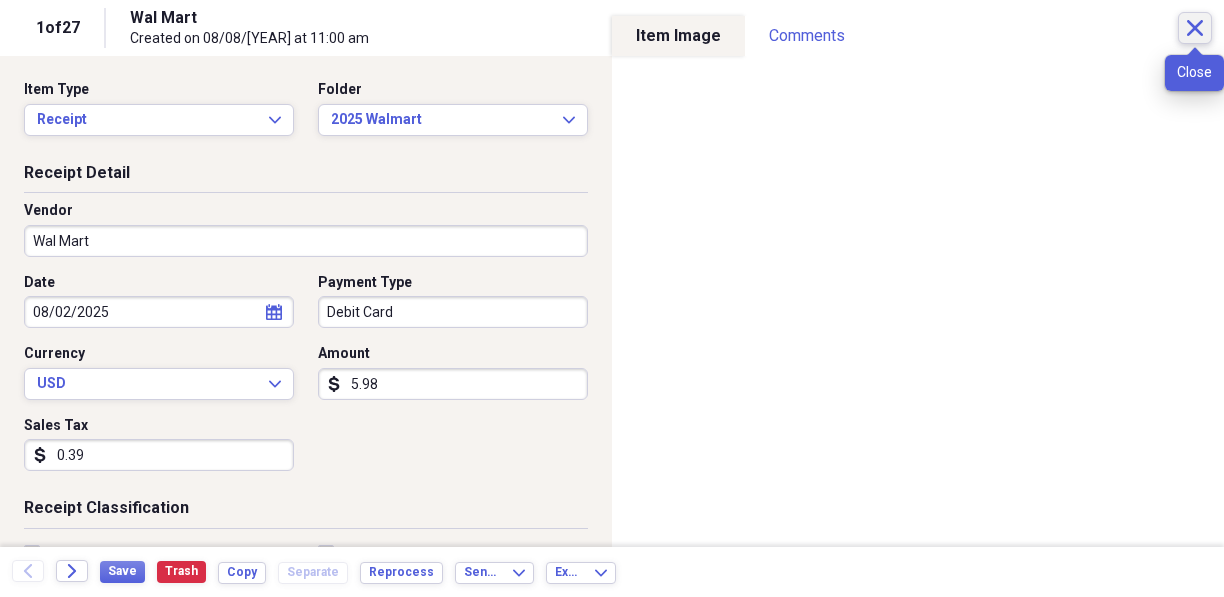click on "Close" at bounding box center [1195, 28] 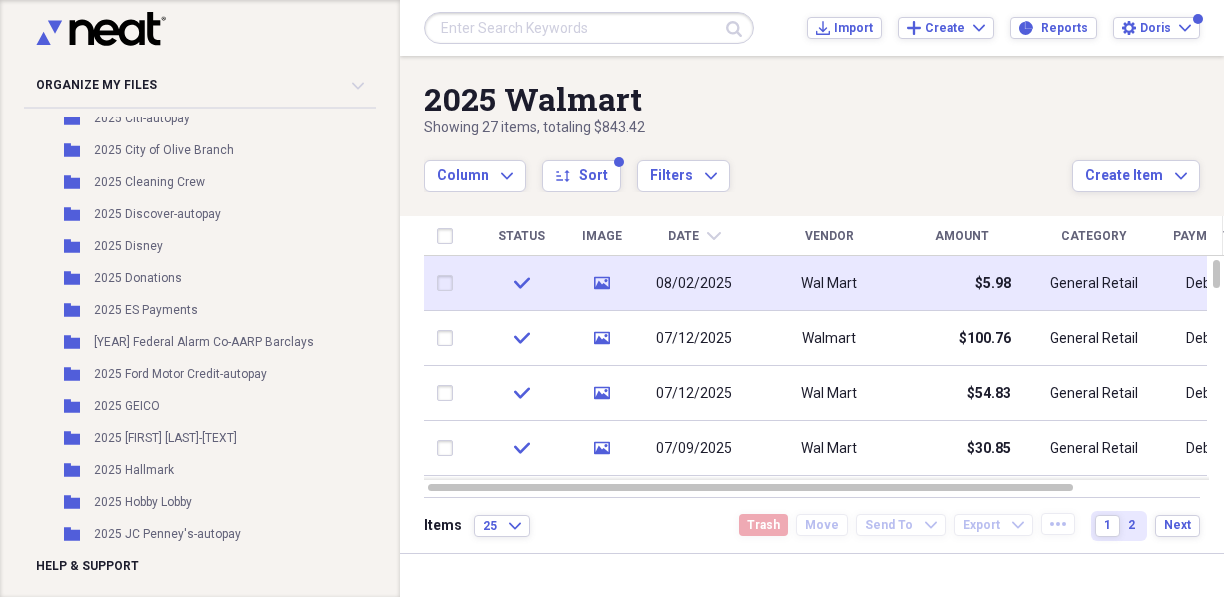 scroll, scrollTop: 400, scrollLeft: 0, axis: vertical 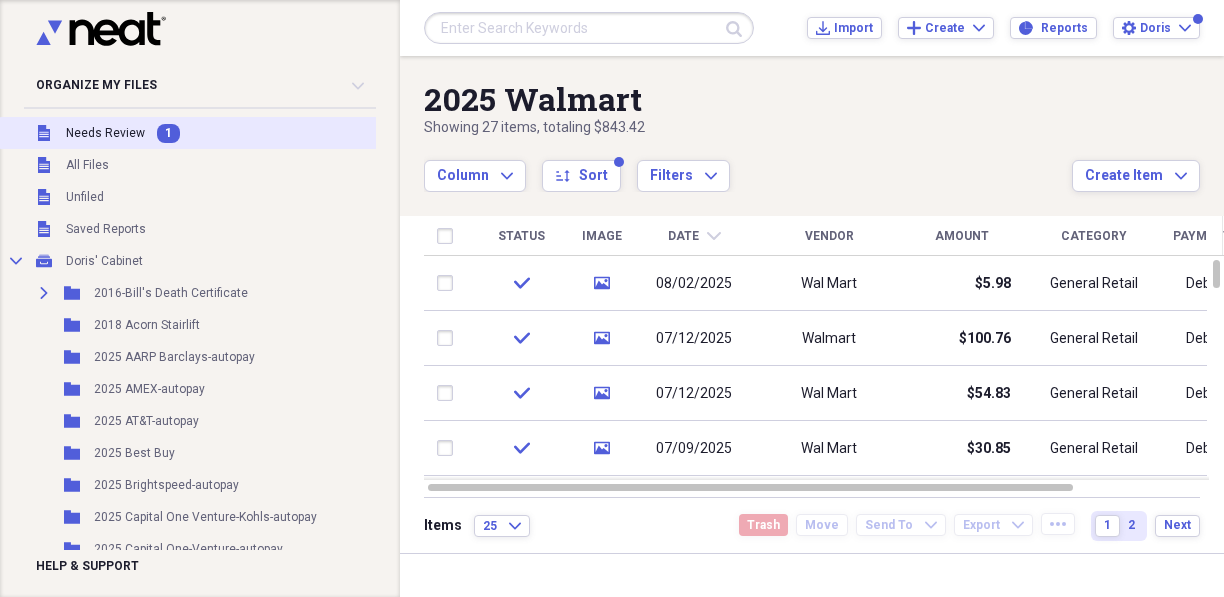 click on "Needs Review" at bounding box center (105, 133) 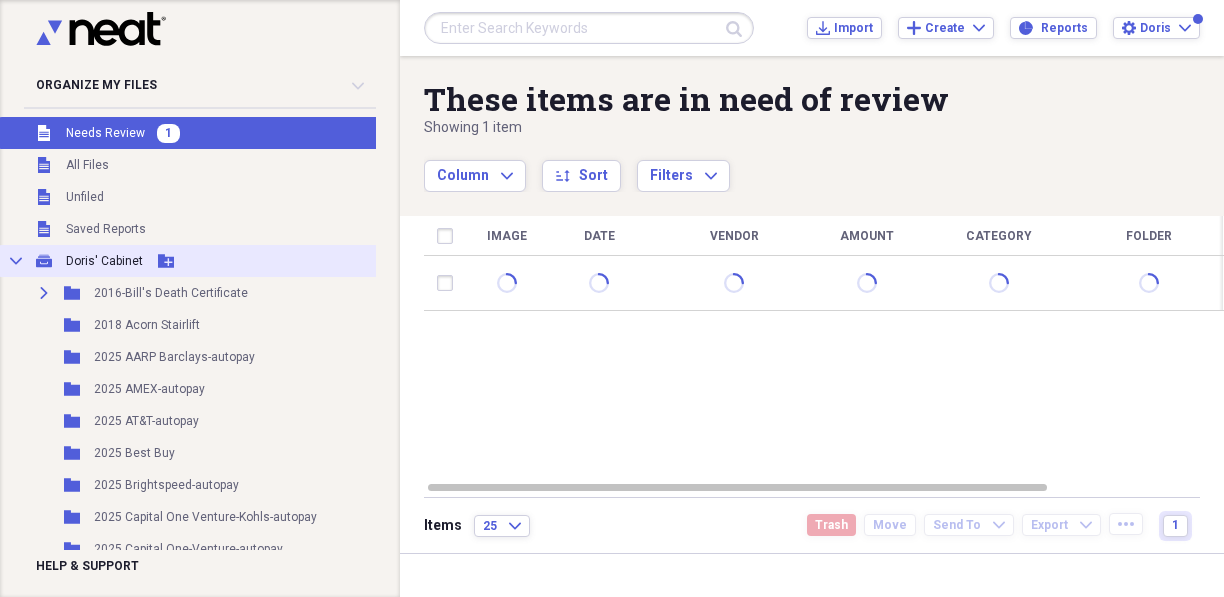 click on "Add Folder" 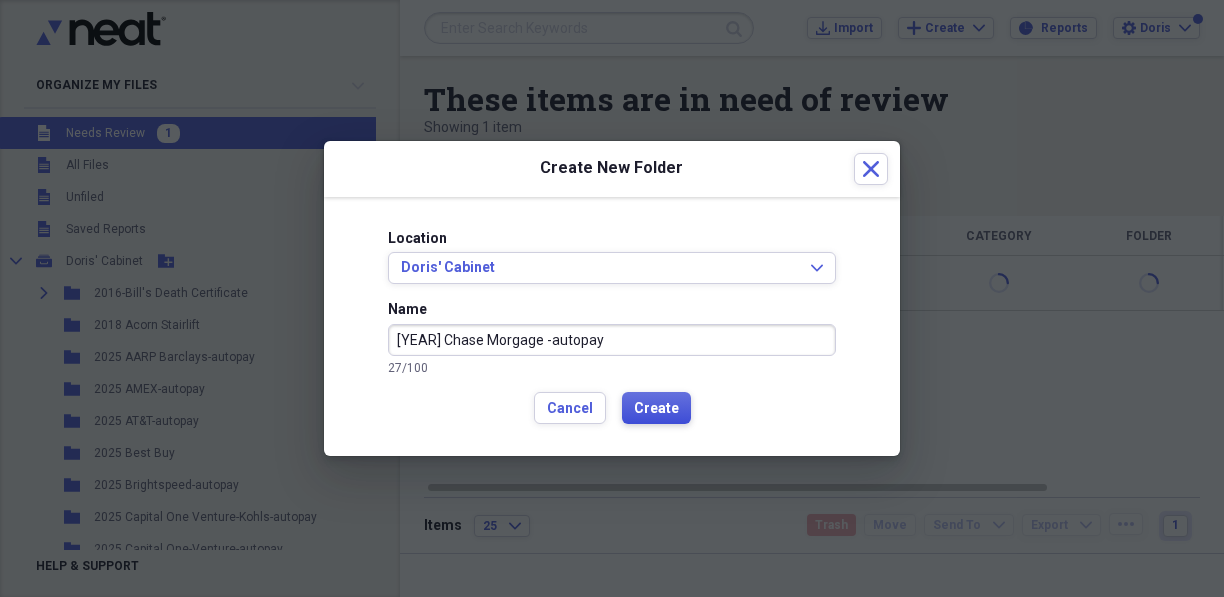 type on "[YEAR] Chase Morgage -autopay" 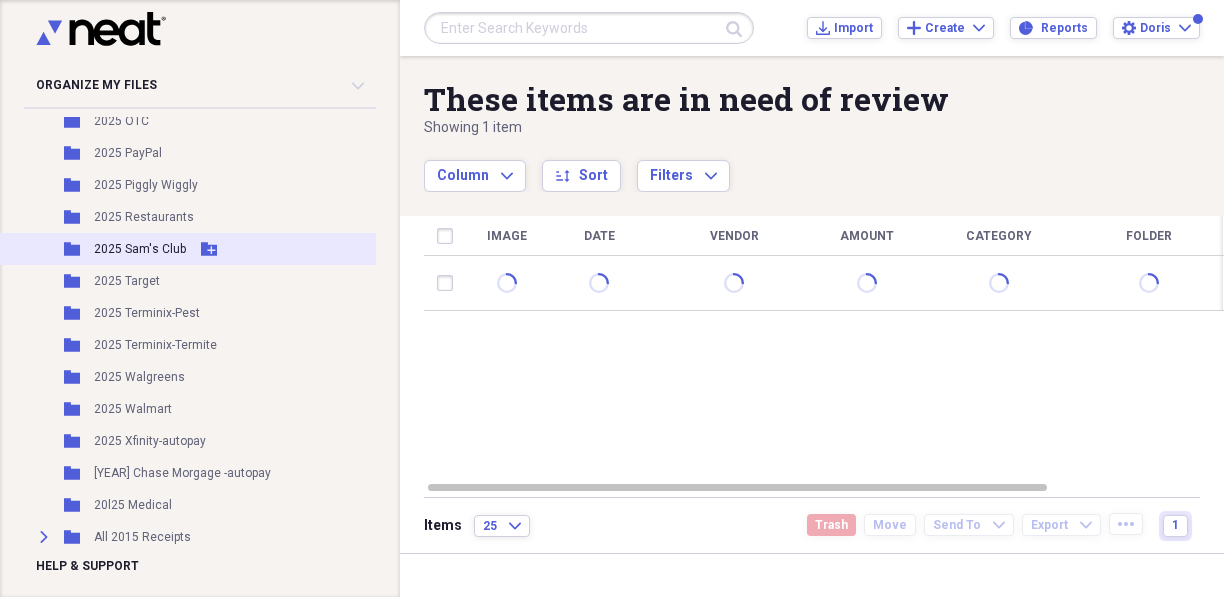 scroll, scrollTop: 1300, scrollLeft: 0, axis: vertical 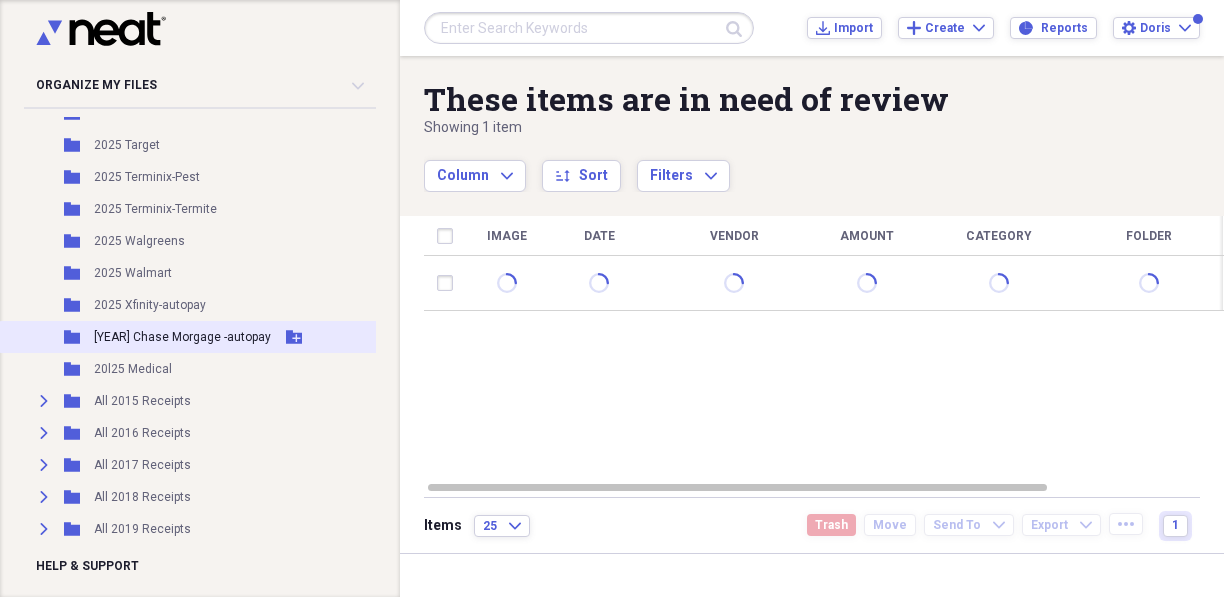 click on "[YEAR] Chase Morgage -autopay" at bounding box center [182, 337] 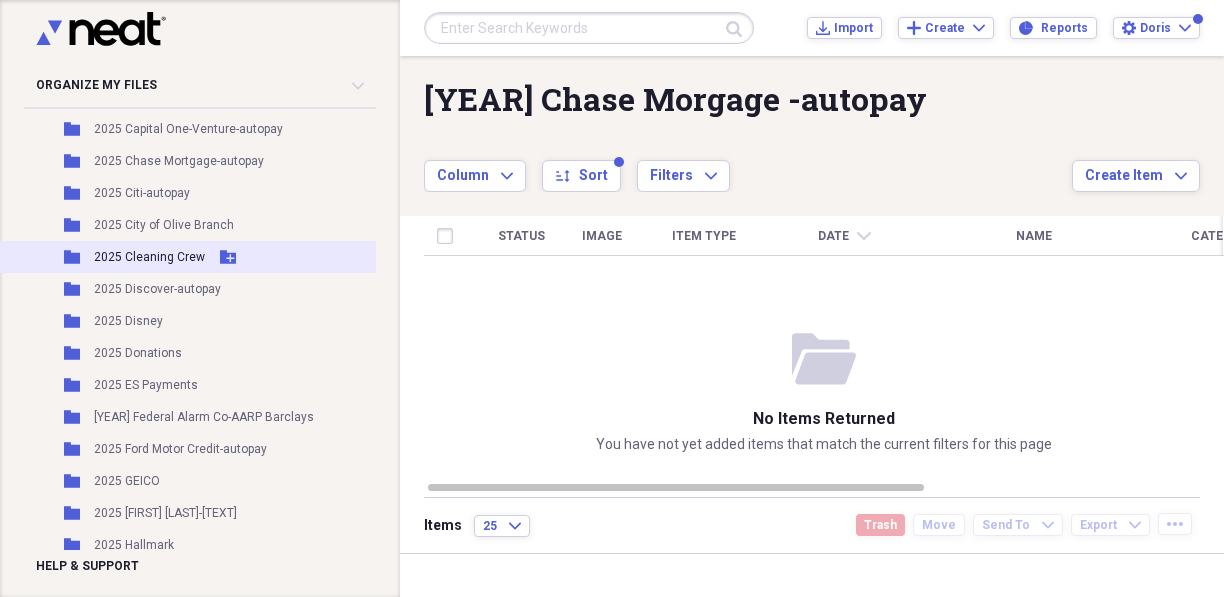 scroll, scrollTop: 300, scrollLeft: 0, axis: vertical 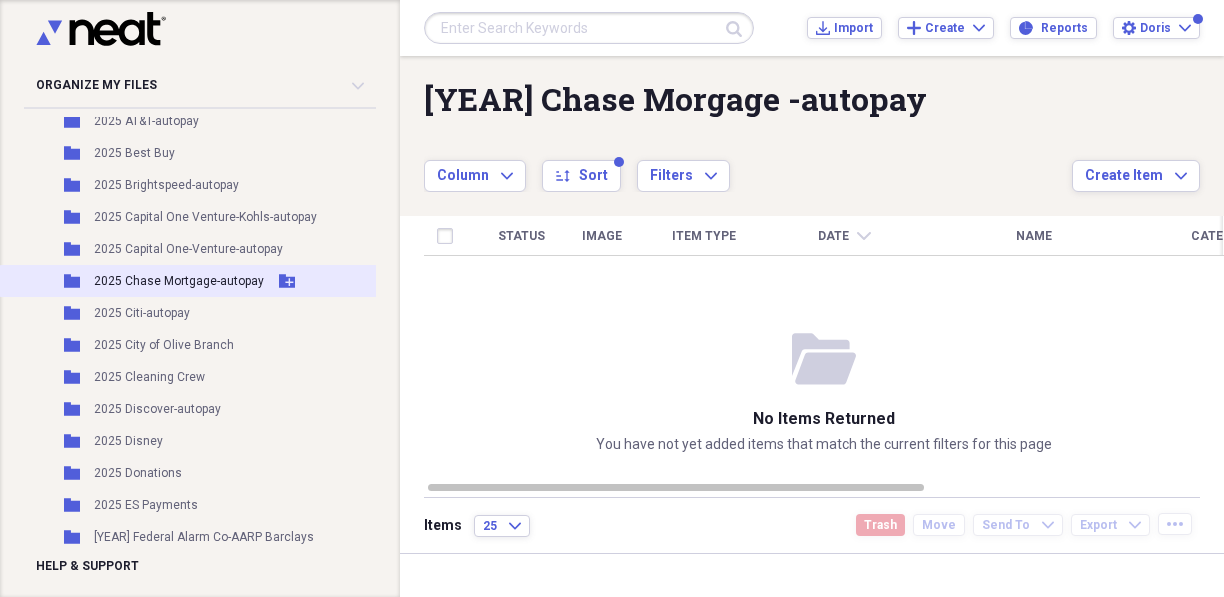 click on "2025 Chase Mortgage-autopay" at bounding box center (179, 281) 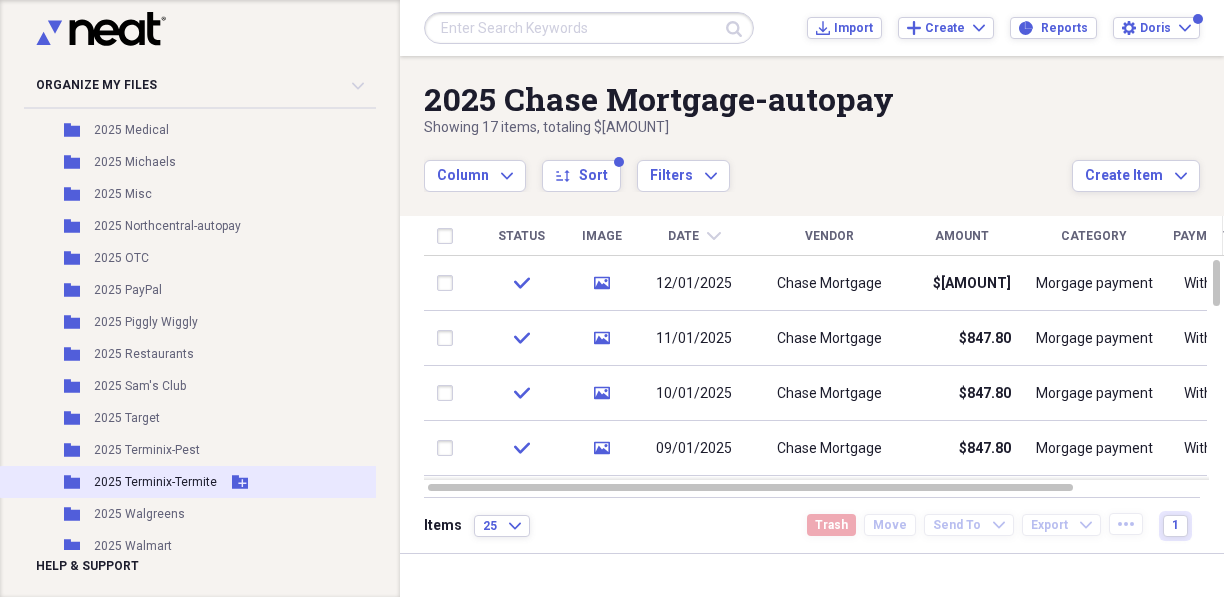 scroll, scrollTop: 1200, scrollLeft: 0, axis: vertical 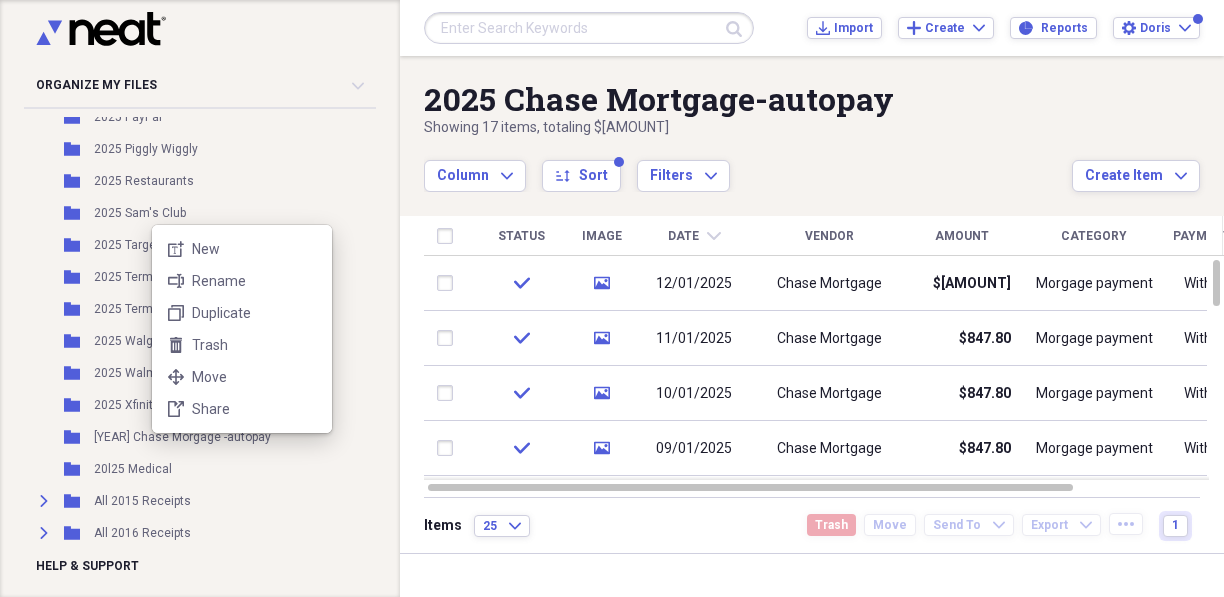 click on "new-textbox New rename Rename duplicate Duplicate trash Trash move Move share-file Share" at bounding box center [242, 329] 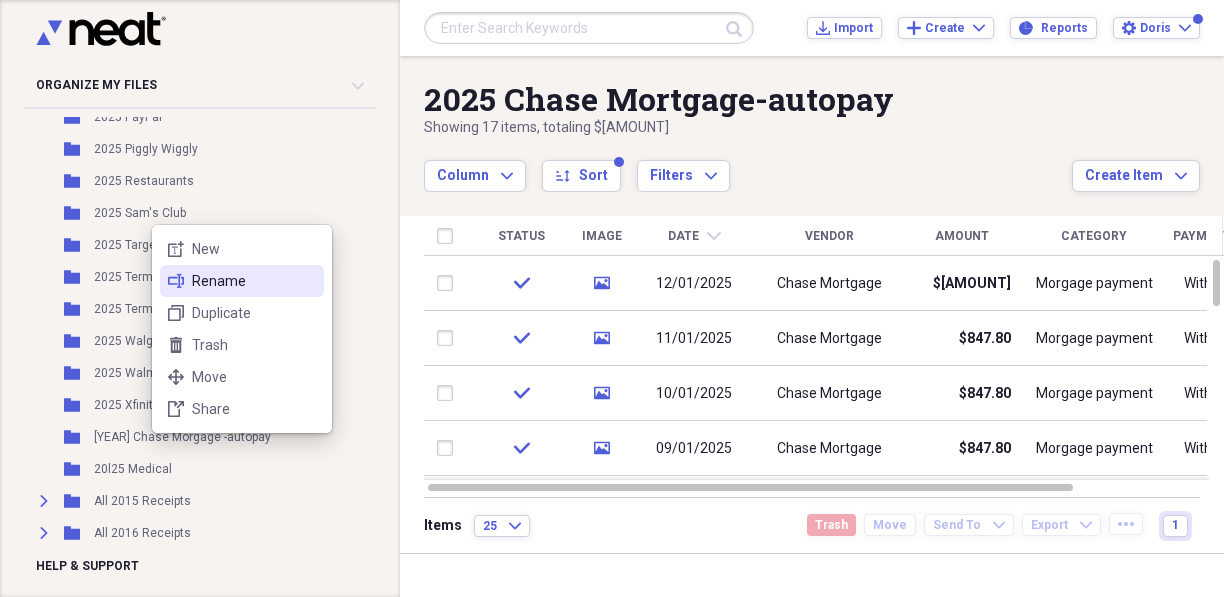 click on "rename Rename" at bounding box center [242, 281] 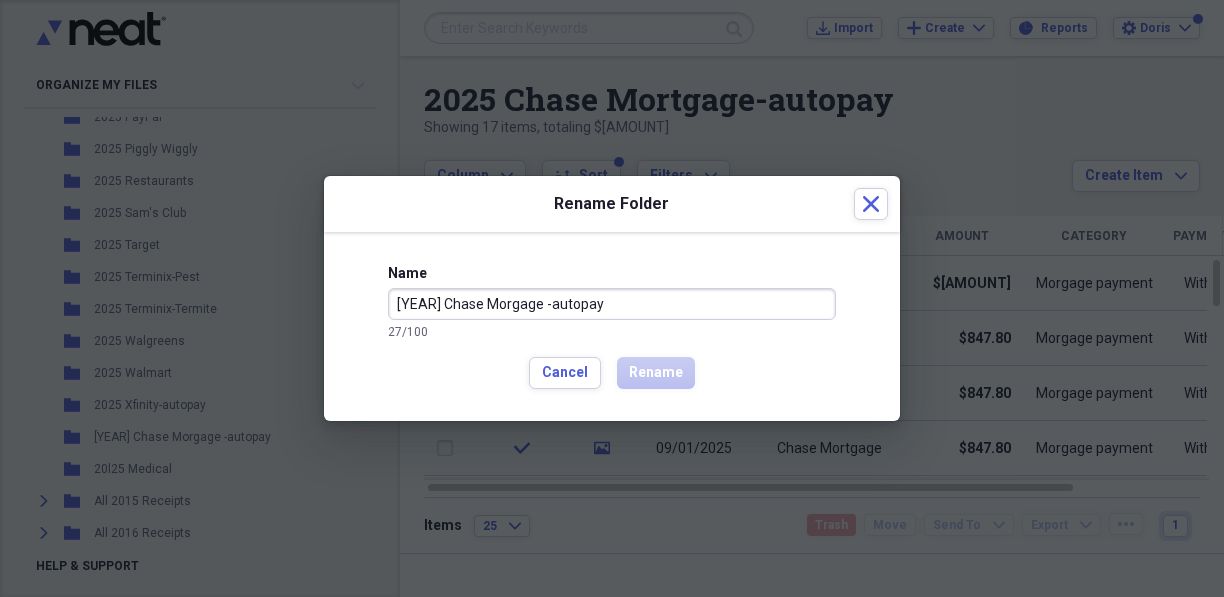 click on "[YEAR] Chase Morgage -autopay" at bounding box center (612, 304) 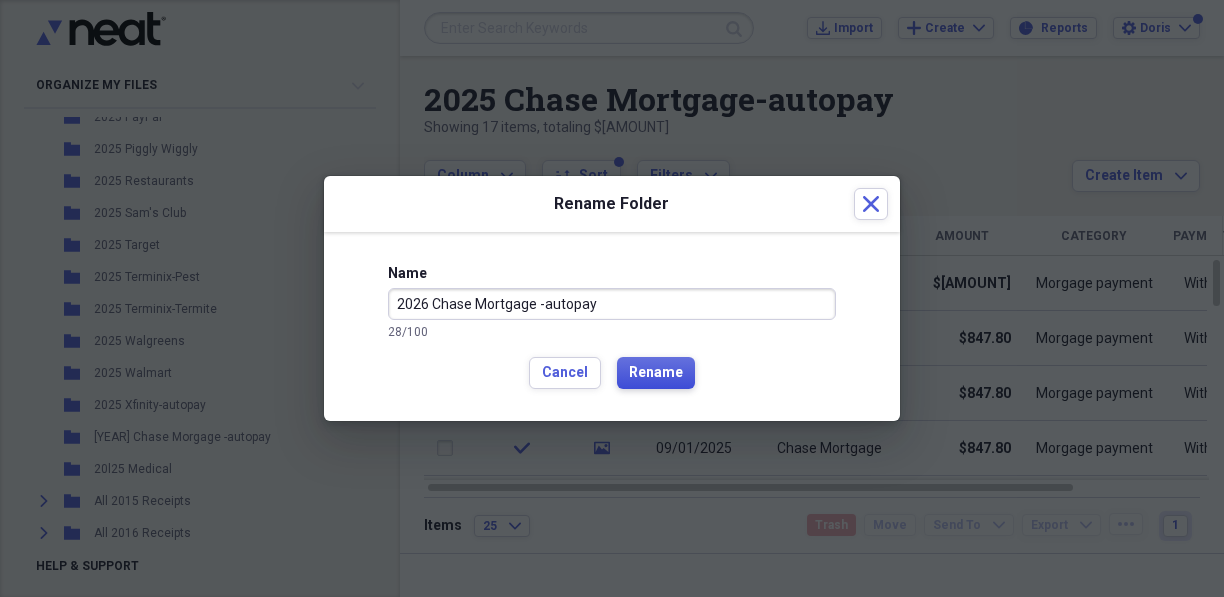 type on "2026 Chase Mortgage -autopay" 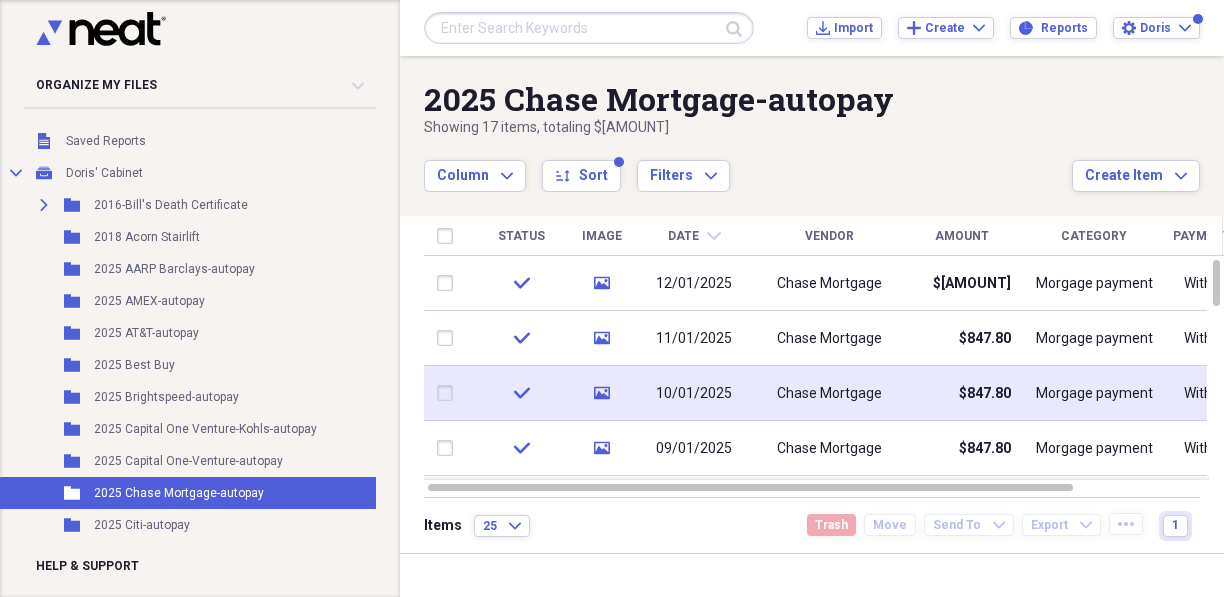 scroll, scrollTop: 0, scrollLeft: 0, axis: both 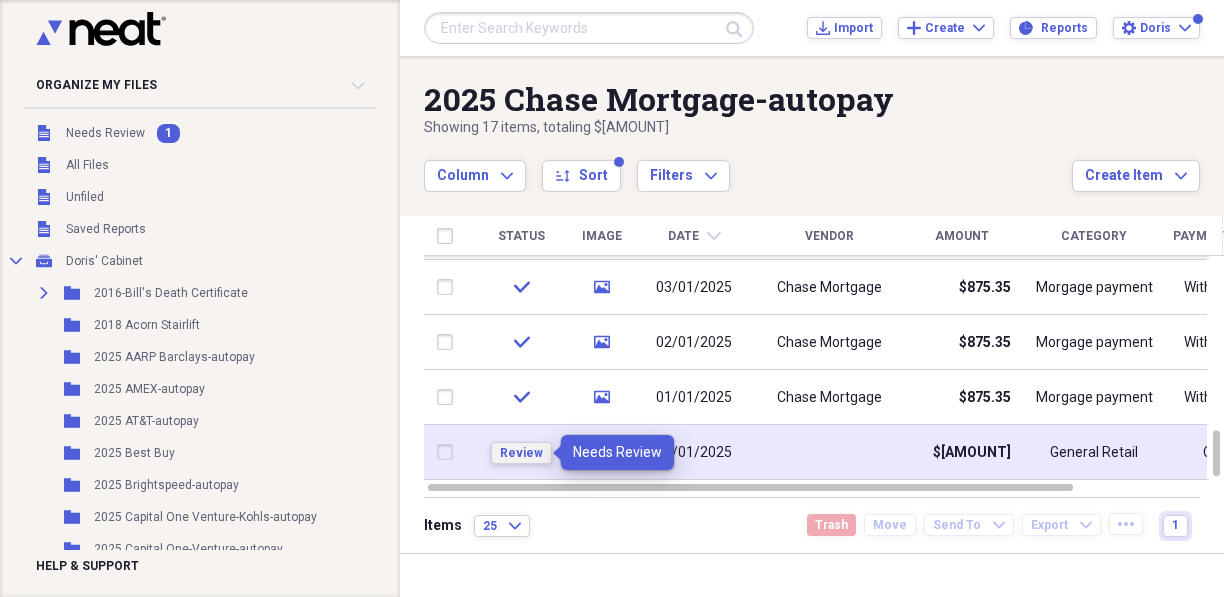 click on "Review" at bounding box center [521, 453] 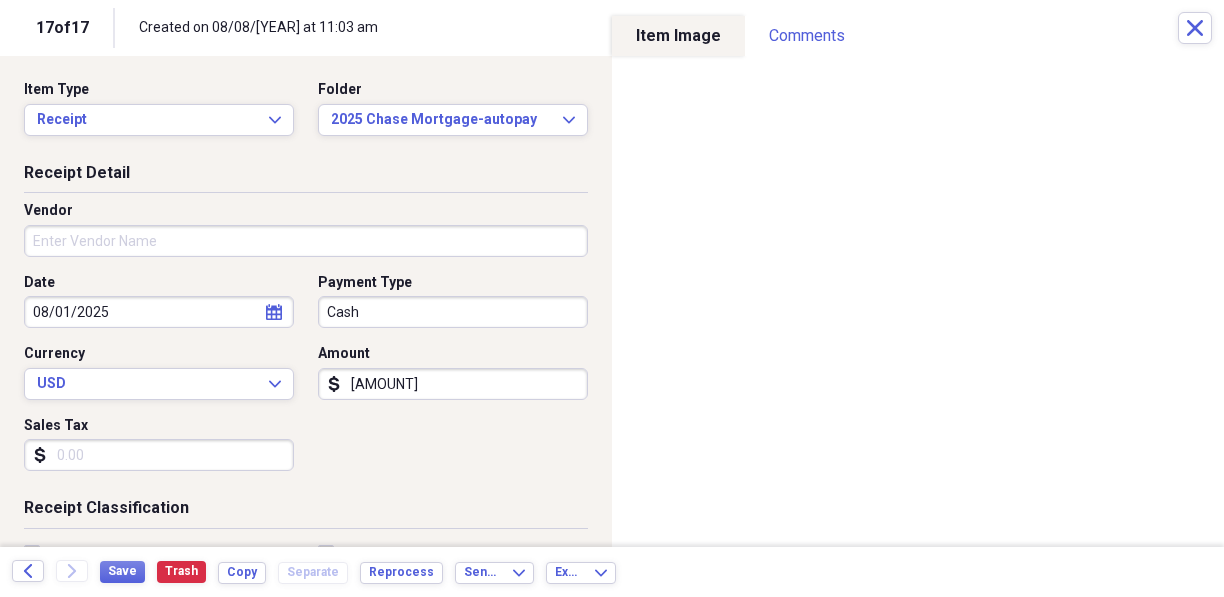 click on "Organize My Files Collapse Unfiled Needs Review Unfiled All Files Unfiled Unfiled Unfiled Saved Reports Collapse My Cabinet [LAST]' Cabinet Add Folder Expand Folder [YEAR]-[FIRST]'s Death Certificate Add Folder Folder [YEAR] Acorn Stairlift Add Folder Folder [YEAR] AARP Barclays-autopay Add Folder Folder [YEAR] AMEX-autopay Add Folder Folder [YEAR] AT&T-autopay Add Folder Folder [YEAR] Best Buy Add Folder Folder [YEAR] Brightspeed-autopay Add Folder Folder [YEAR] Capital One Venture-Kohls-autopay Add Folder Folder [YEAR] Capital One-Venture-autopay Add Folder Folder [YEAR] Chase Mortgage-autopay Add Folder Folder [YEAR] Citi-autopay Add Folder Folder [YEAR] City of Olive Branch Add Folder Folder [YEAR] Cleaning Crew Add Folder Folder [YEAR] Discover-autopay Add Folder Folder [YEAR] Disney Add Folder Folder [YEAR] Donations Add Folder Folder [YEAR] ES Payments Add Folder Folder [YEAR] Federal Alarm Co-AARP Barclays Add Folder Folder [YEAR] Ford Motor Credit-autopay Add Folder Folder [YEAR] GEICO Add Folder Folder [YEAR] [FIRST] Kisner-Heat & Air Add Folder" at bounding box center (612, 298) 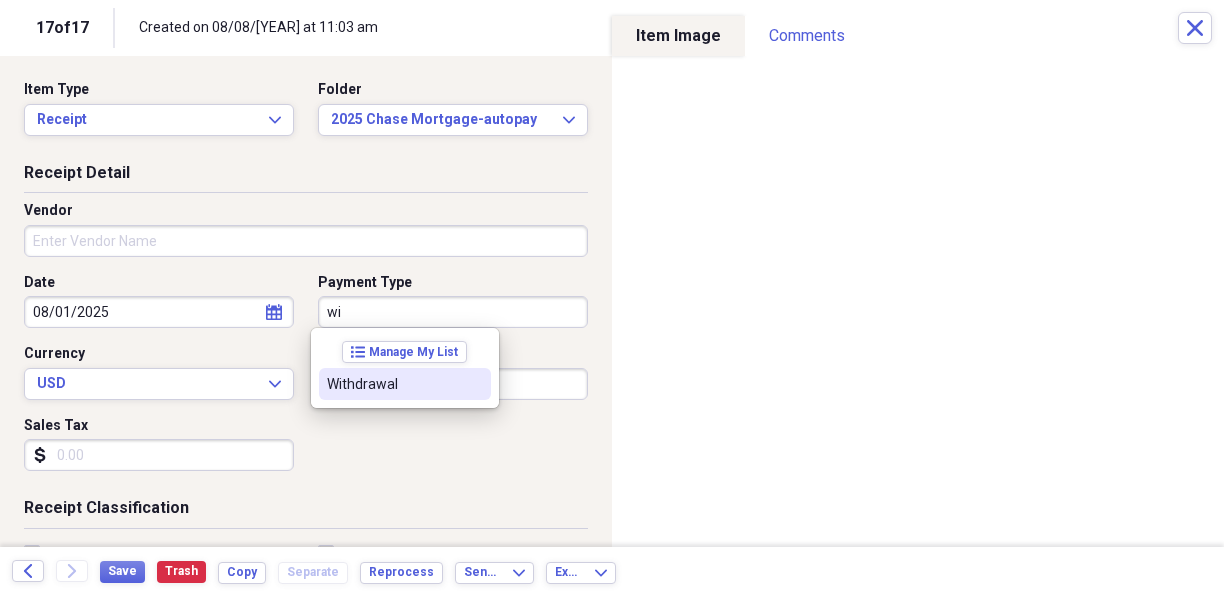 click on "Withdrawal" at bounding box center [393, 384] 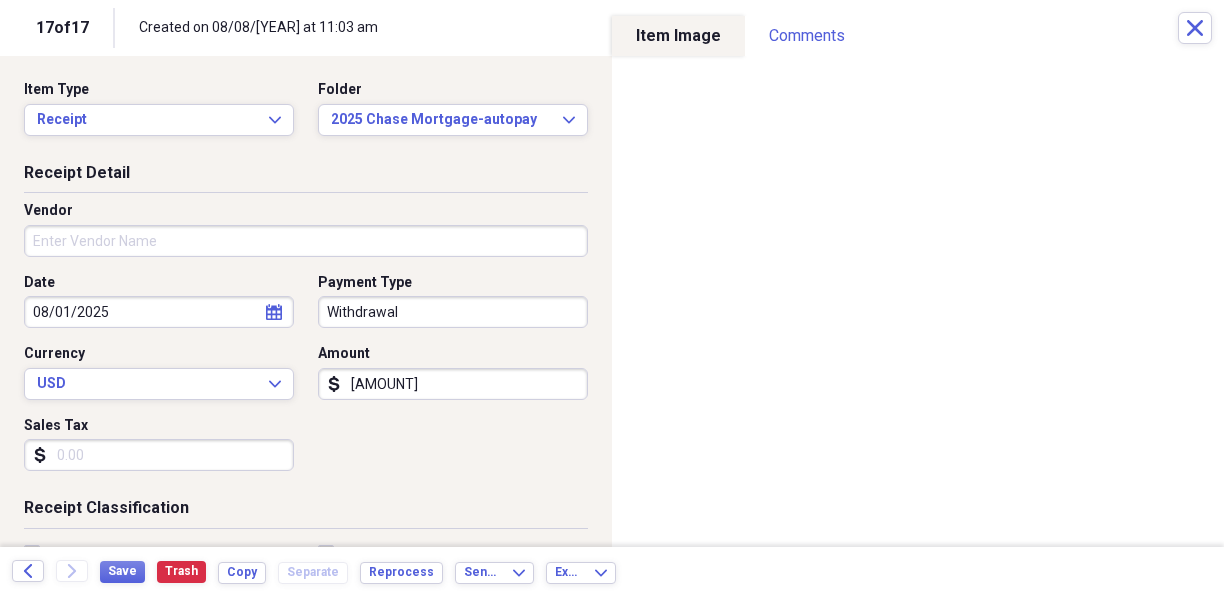click 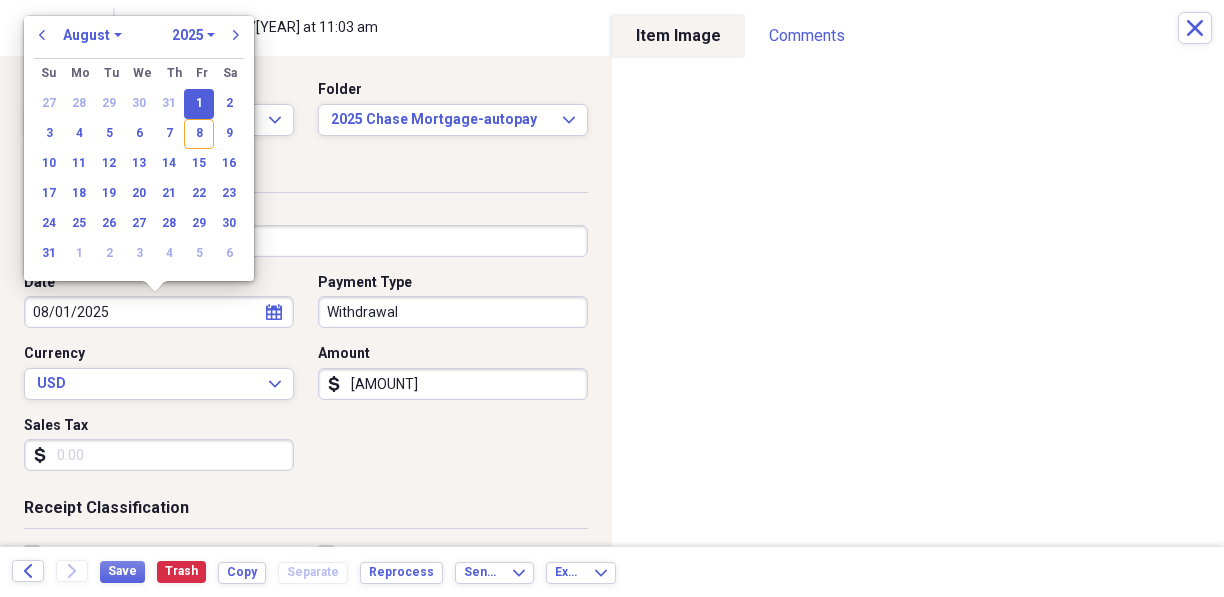 click on "1970 1971 1972 1973 1974 1975 1976 1977 1978 1979 1980 1981 1982 1983 1984 1985 1986 1987 1988 1989 1990 1991 1992 1993 1994 1995 1996 1997 1998 1999 2000 2001 2002 2003 2004 2005 2006 2007 2008 2009 2010 2011 2012 2013 2014 2015 2016 2017 2018 2019 2020 2021 2022 2023 2024 2025 2026 2027 2028 2029 2030 2031 2032 2033 2034 2035" at bounding box center [193, 35] 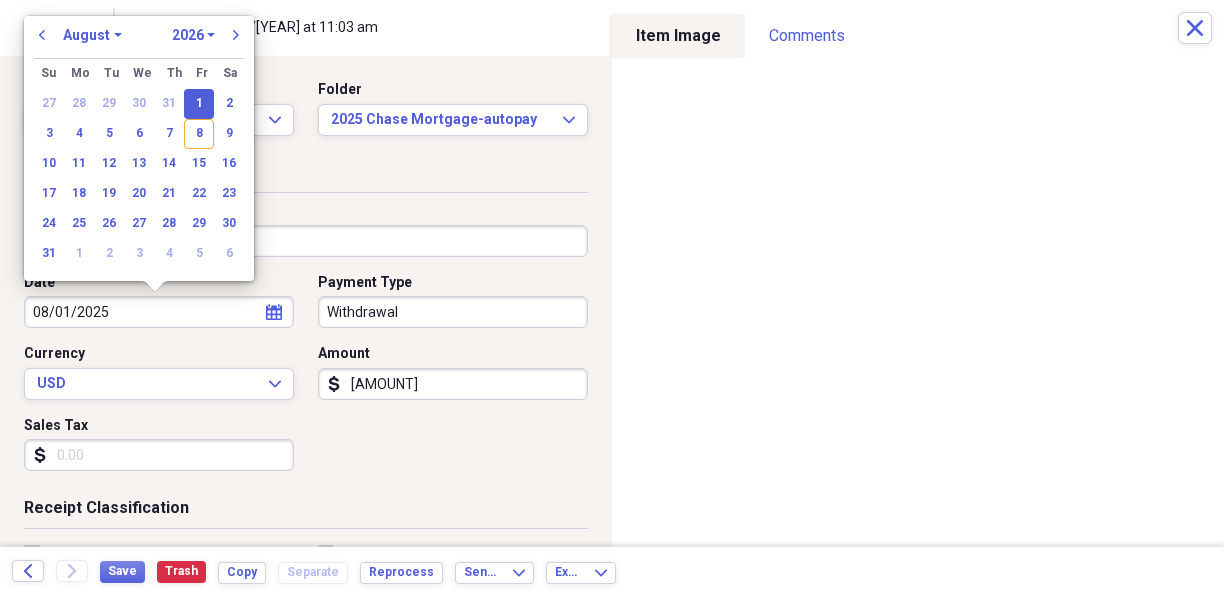 click on "1970 1971 1972 1973 1974 1975 1976 1977 1978 1979 1980 1981 1982 1983 1984 1985 1986 1987 1988 1989 1990 1991 1992 1993 1994 1995 1996 1997 1998 1999 2000 2001 2002 2003 2004 2005 2006 2007 2008 2009 2010 2011 2012 2013 2014 2015 2016 2017 2018 2019 2020 2021 2022 2023 2024 2025 2026 2027 2028 2029 2030 2031 2032 2033 2034 2035" at bounding box center [193, 35] 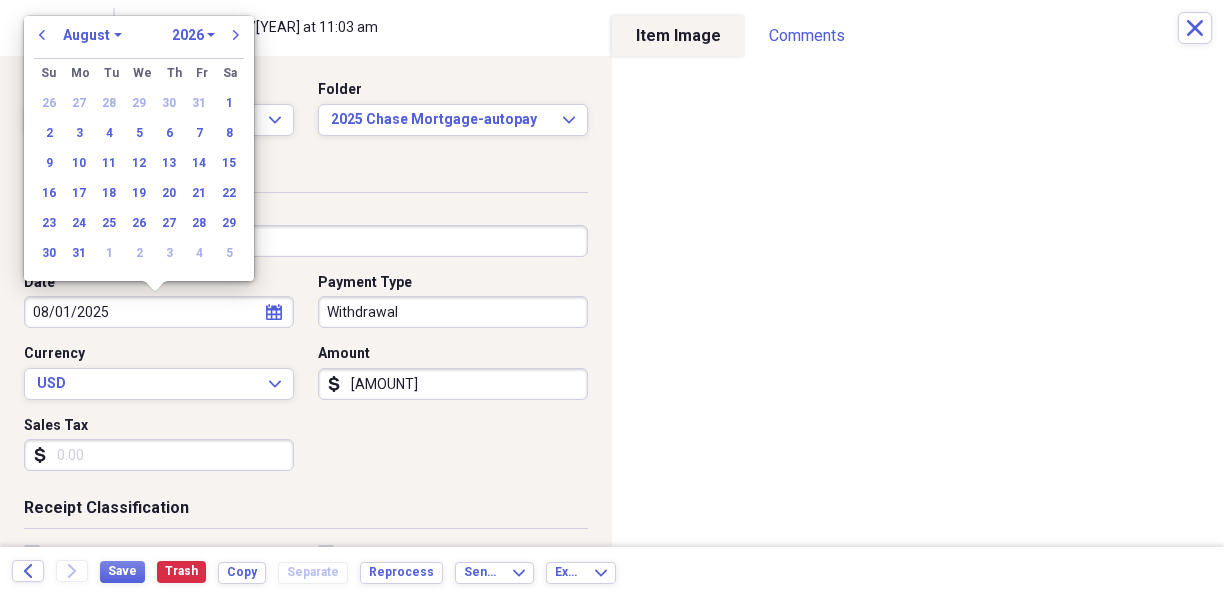 click on "January February March April May June July August September October November December" at bounding box center (92, 35) 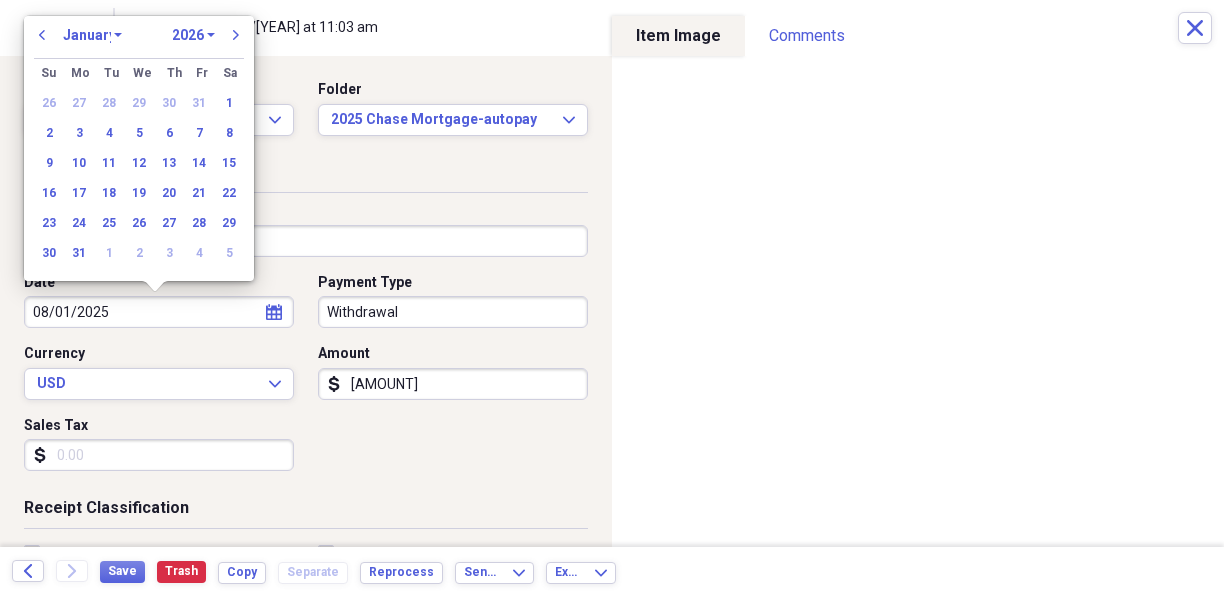 click on "January February March April May June July August September October November December" at bounding box center [92, 35] 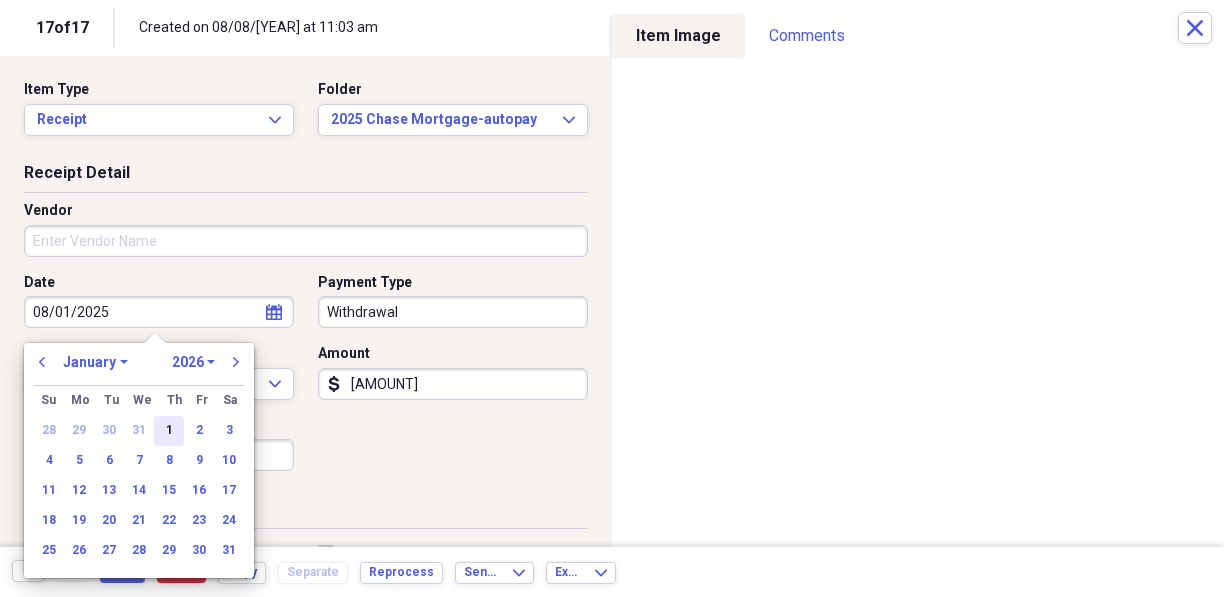 click on "1" at bounding box center (169, 431) 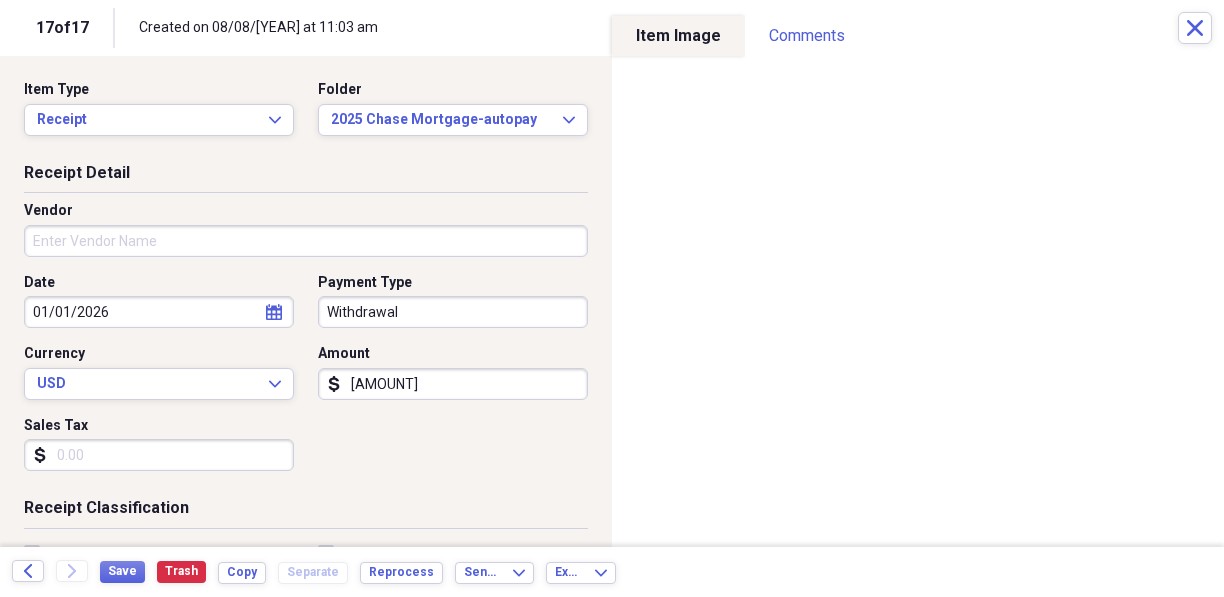click on "Vendor" at bounding box center [306, 241] 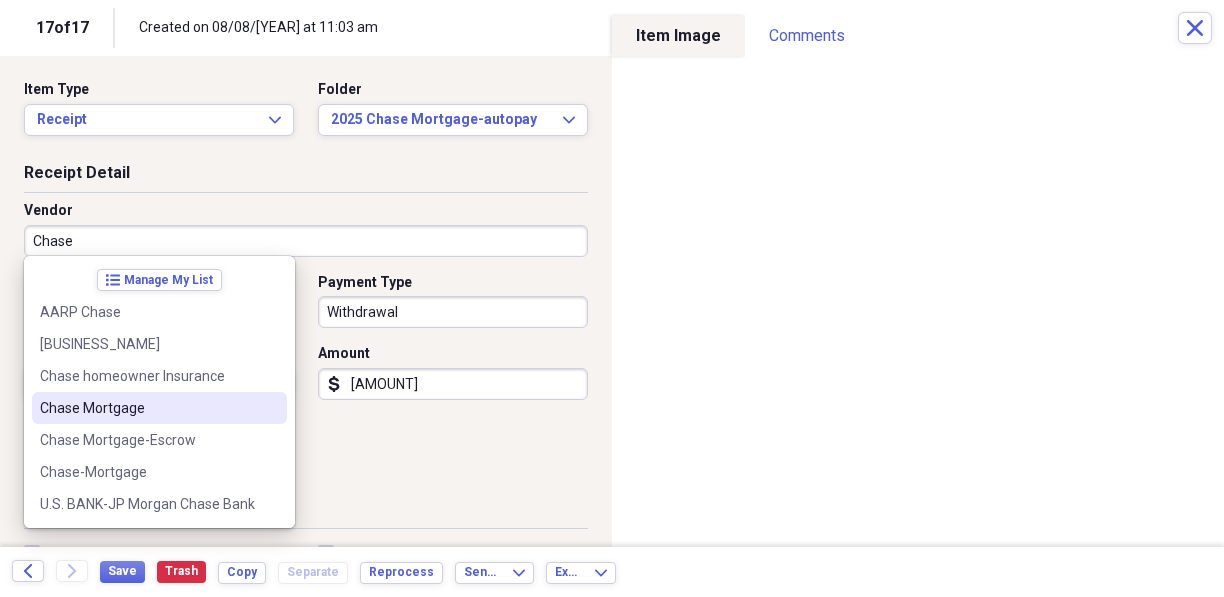 click on "Chase Mortgage" at bounding box center [159, 408] 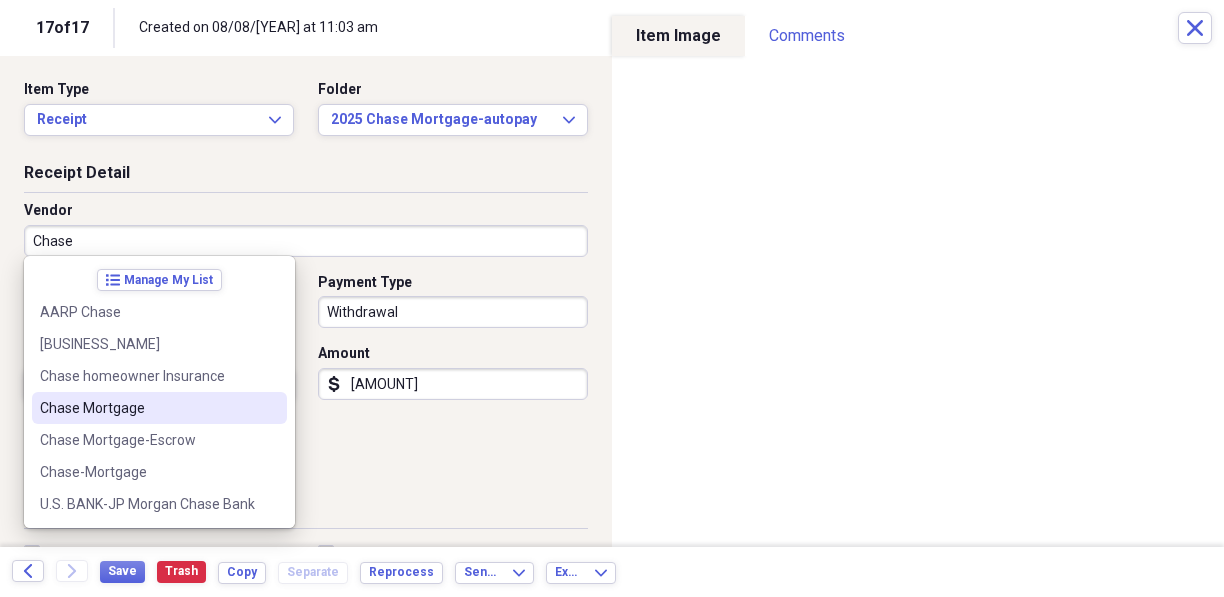 type on "Chase Mortgage" 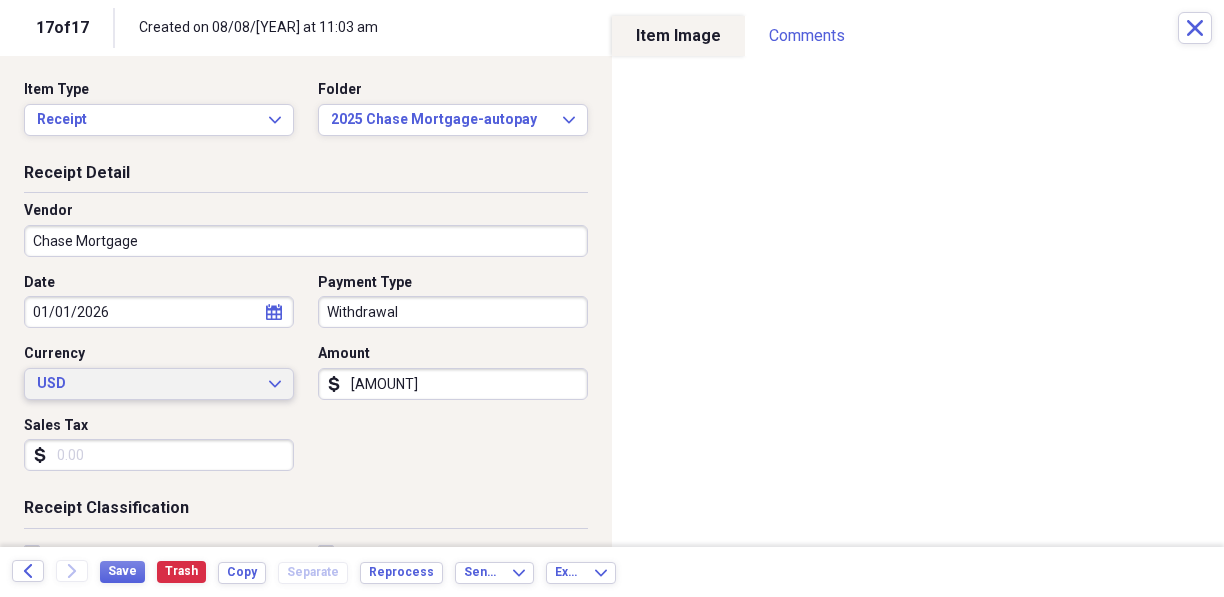 type on "Morgage payment" 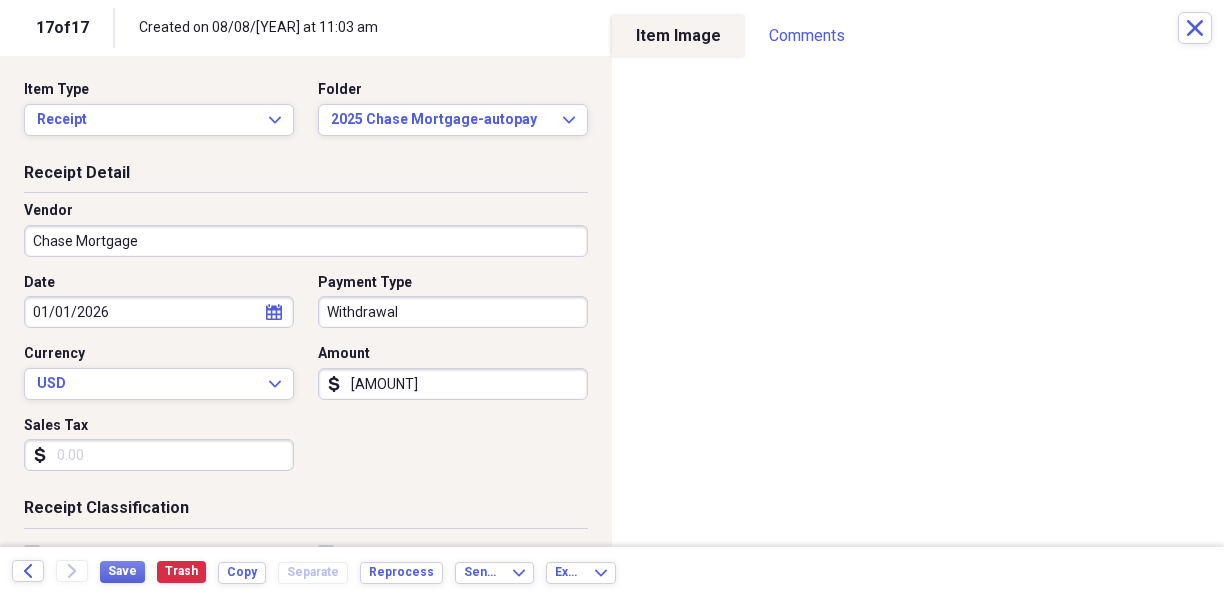 scroll, scrollTop: 100, scrollLeft: 0, axis: vertical 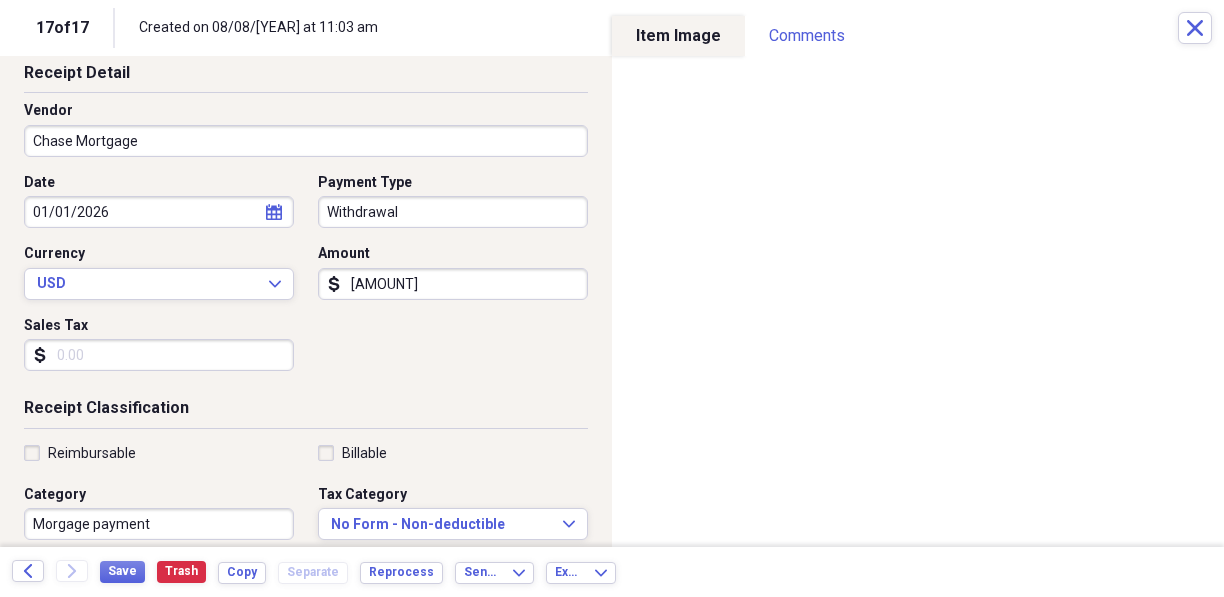 click on "[AMOUNT]" at bounding box center (453, 284) 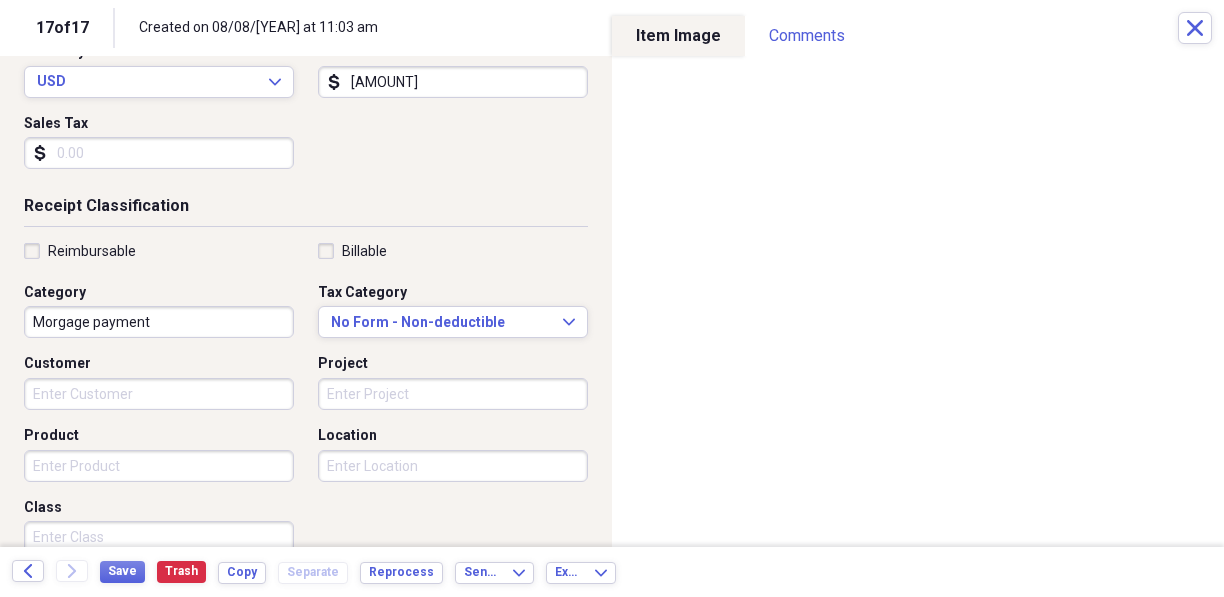 scroll, scrollTop: 400, scrollLeft: 0, axis: vertical 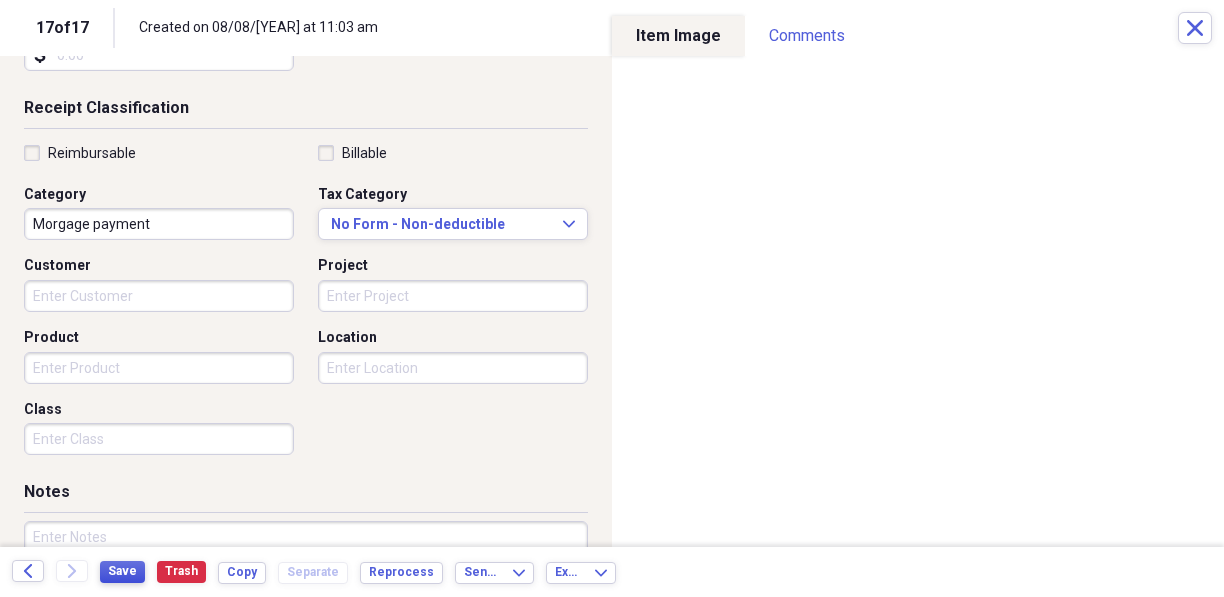 type on "[AMOUNT]" 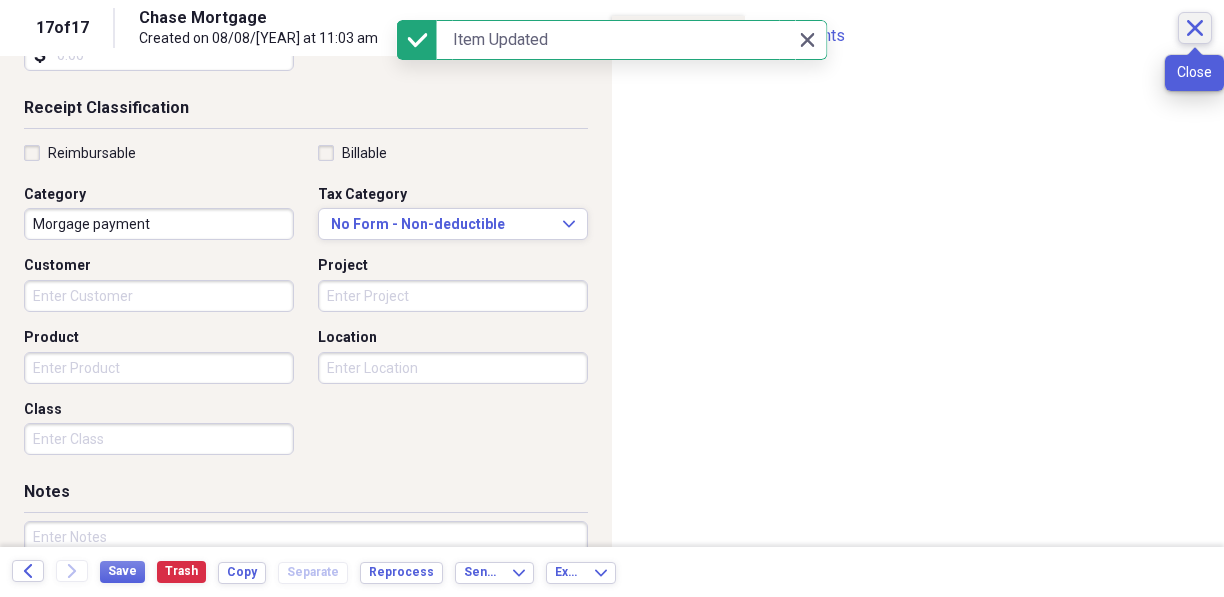 click on "Close" 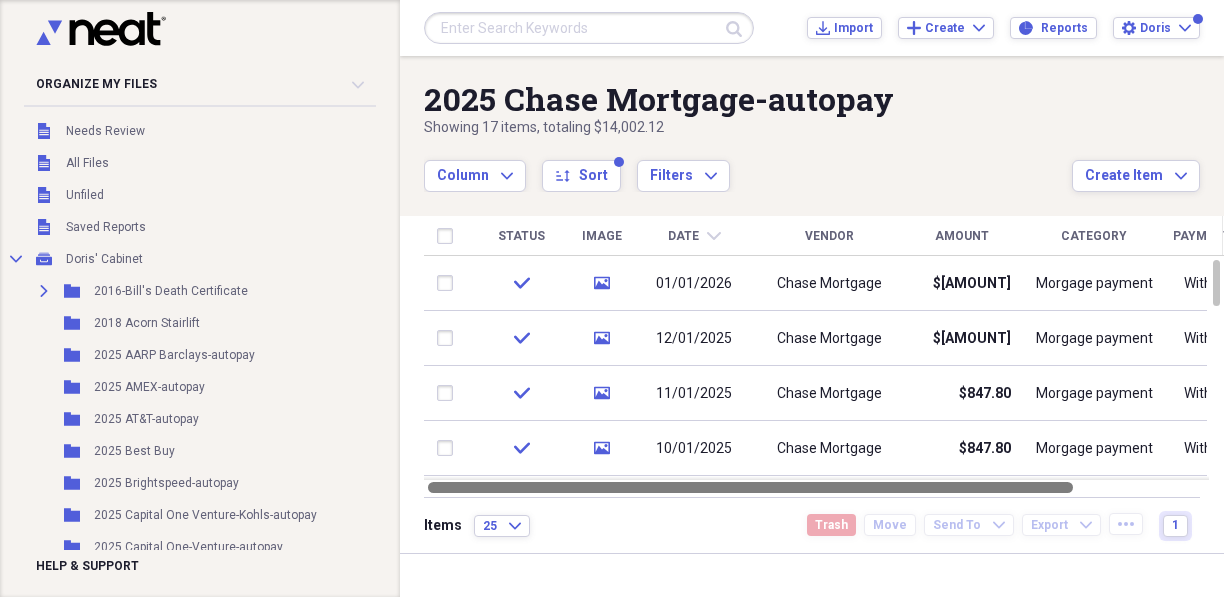 drag, startPoint x: 937, startPoint y: 489, endPoint x: 842, endPoint y: 477, distance: 95.7549 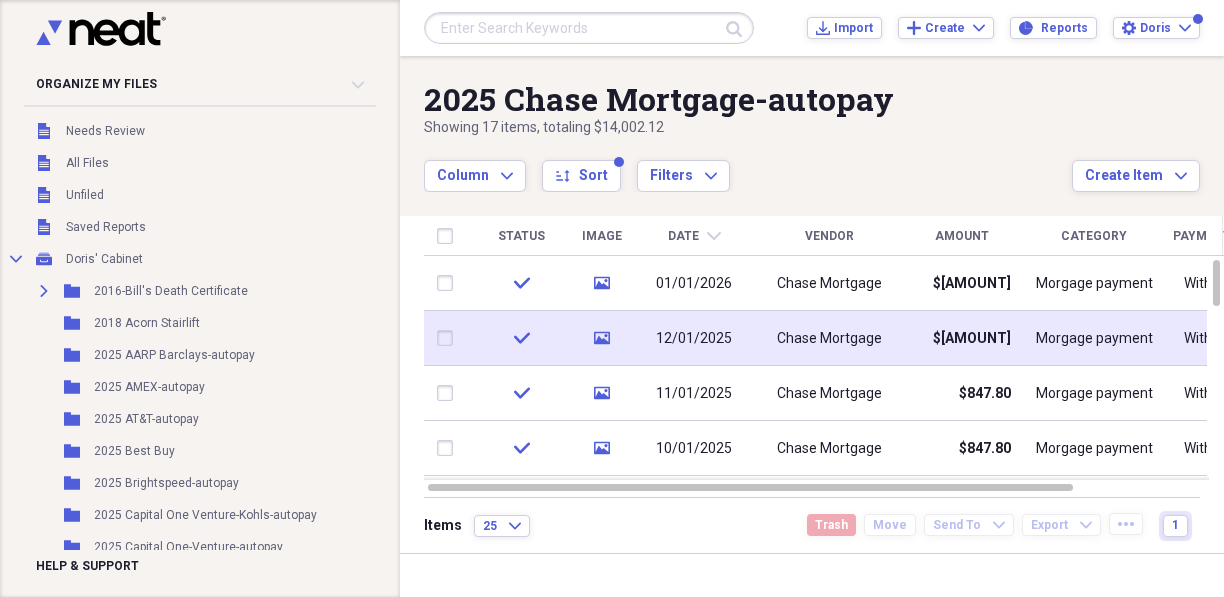 click on "12/01/2025" at bounding box center [694, 338] 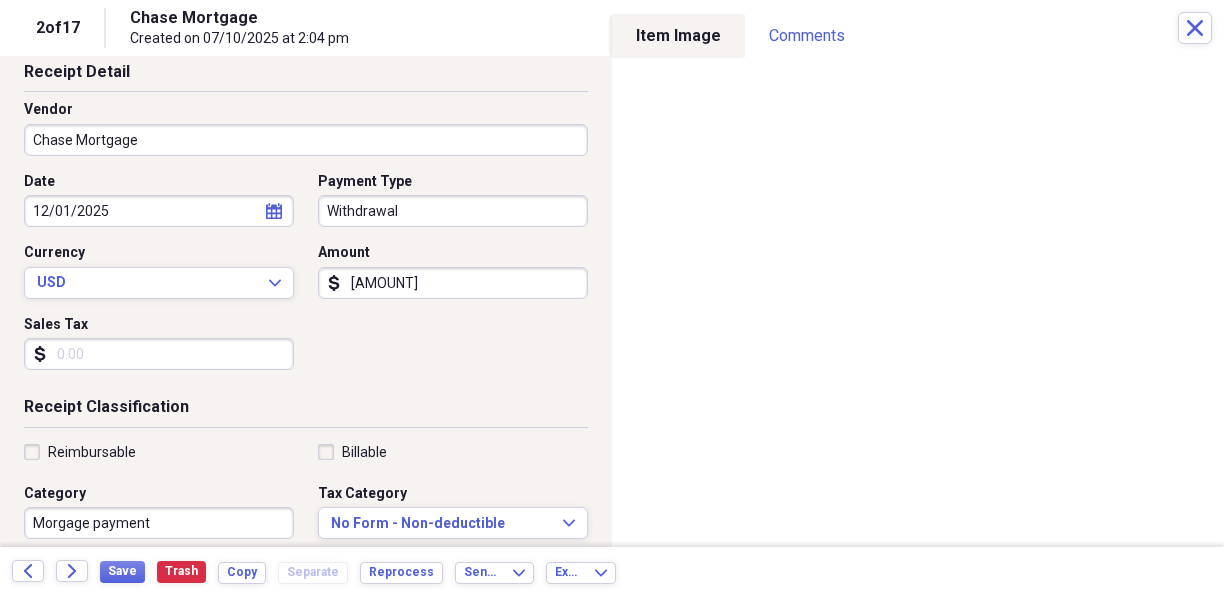 scroll, scrollTop: 0, scrollLeft: 0, axis: both 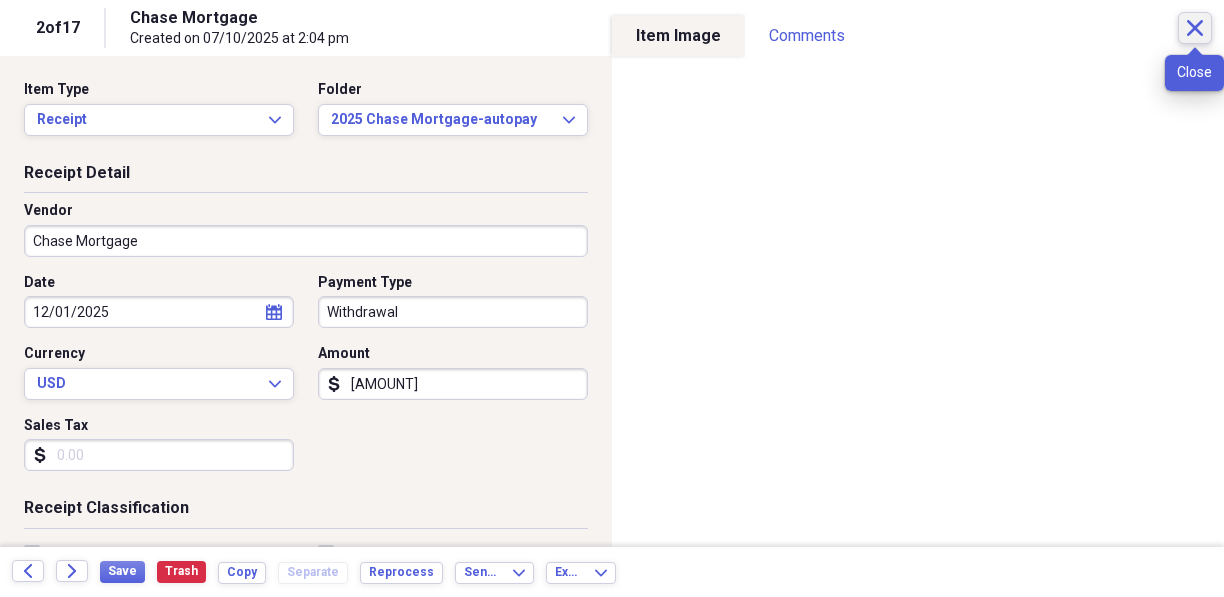 click 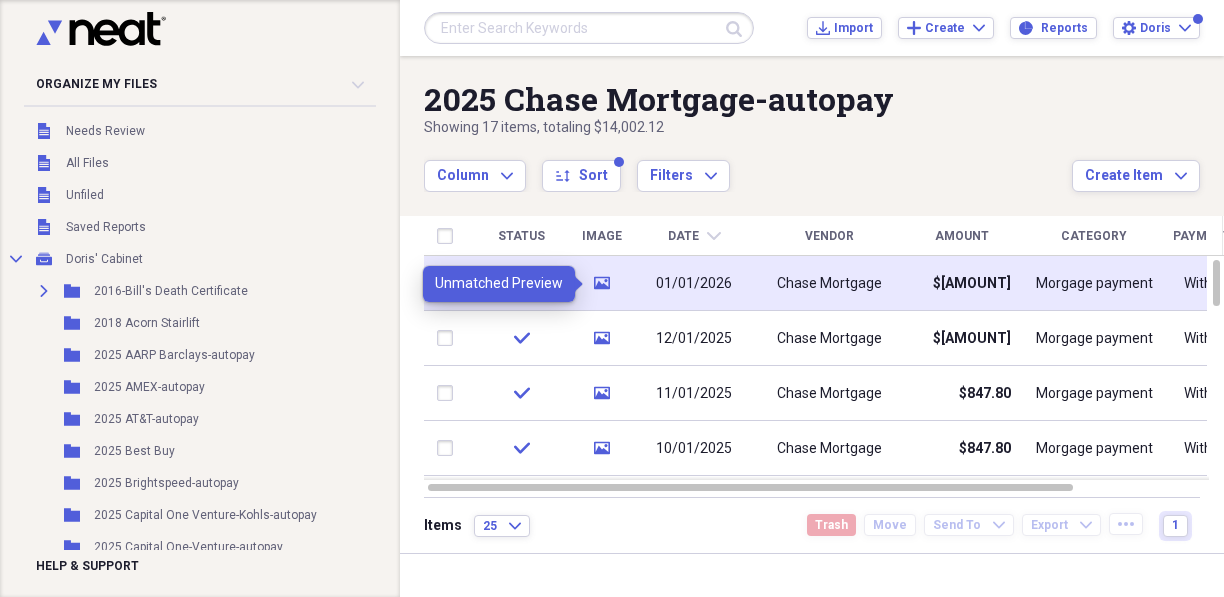 click on "media" 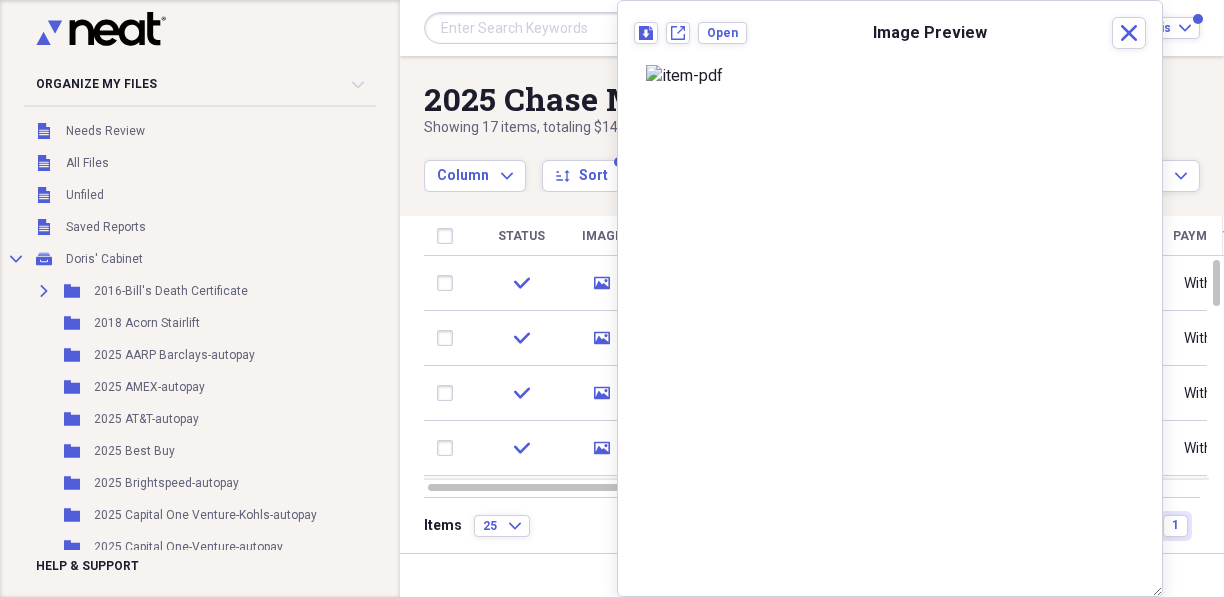 click at bounding box center [890, 76] 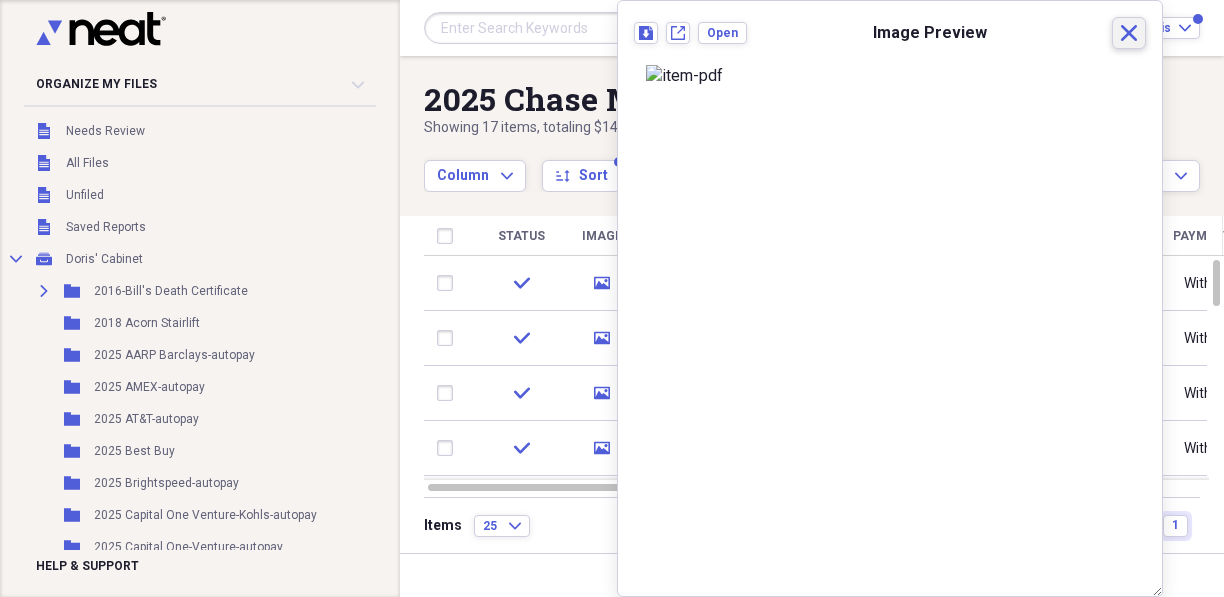 click on "Close" at bounding box center [1129, 33] 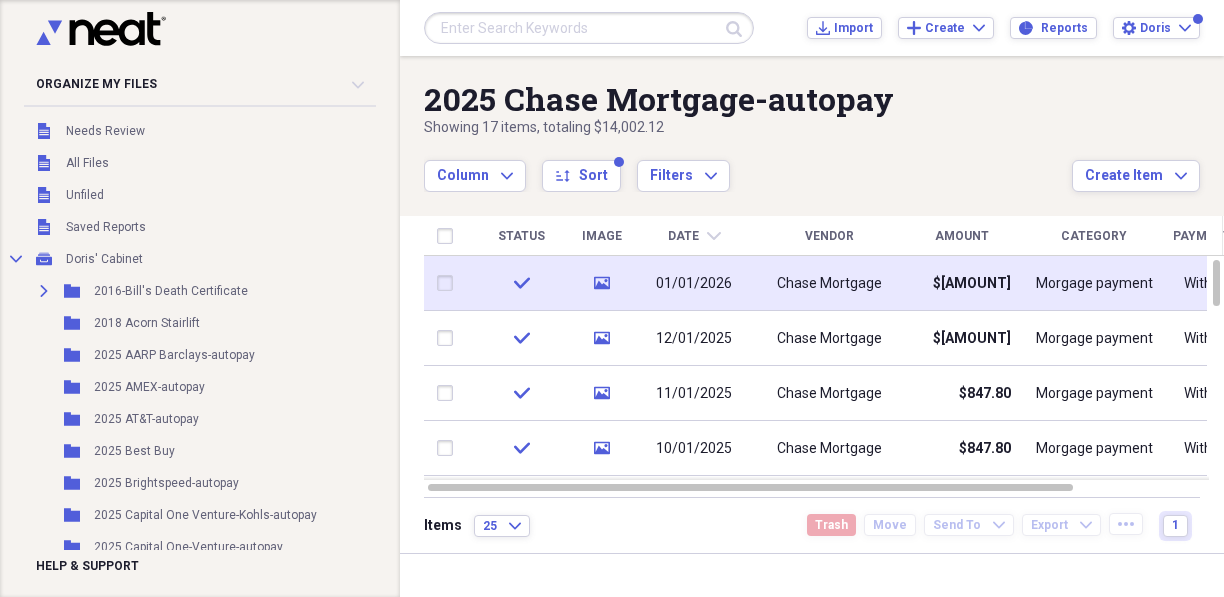 click on "01/01/2026" at bounding box center [694, 284] 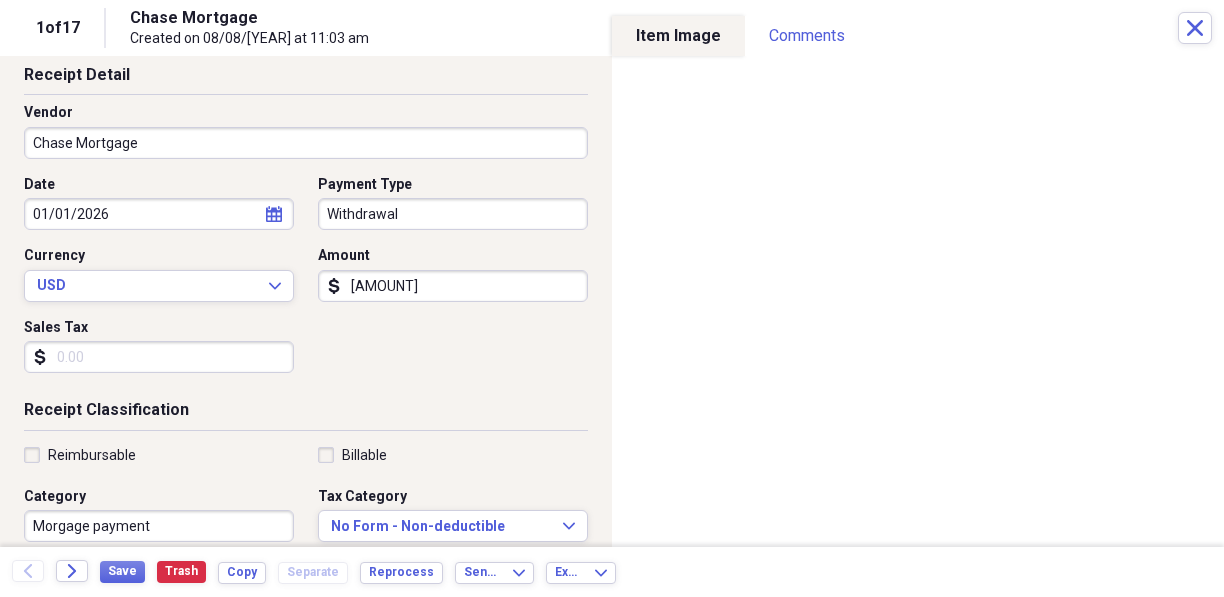 scroll, scrollTop: 200, scrollLeft: 0, axis: vertical 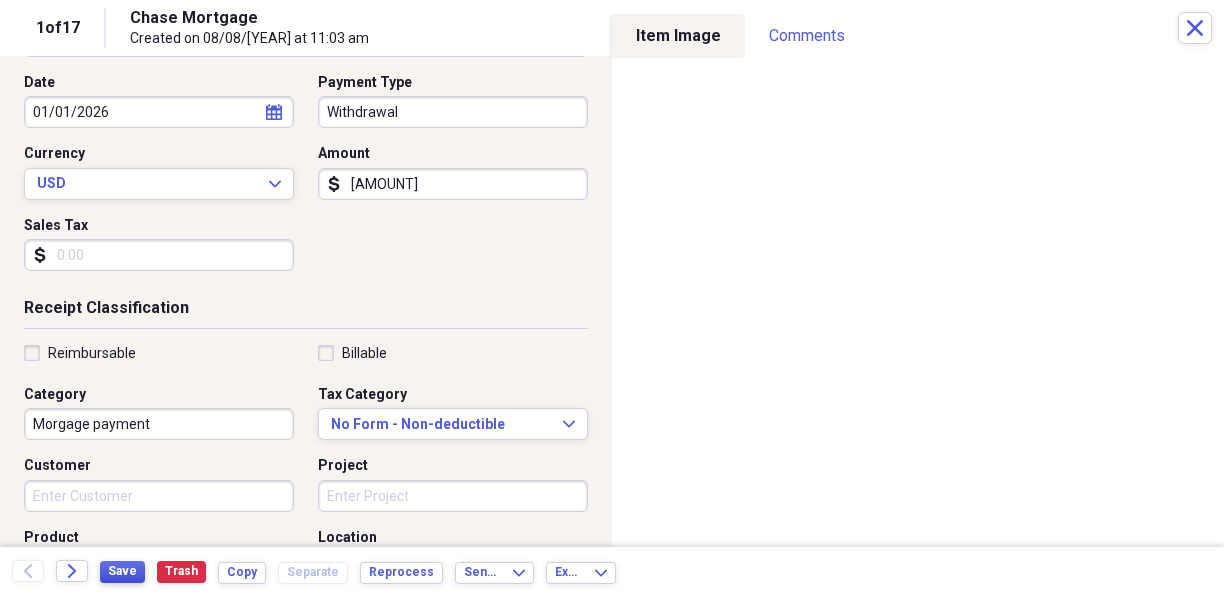 click on "Save" at bounding box center [122, 571] 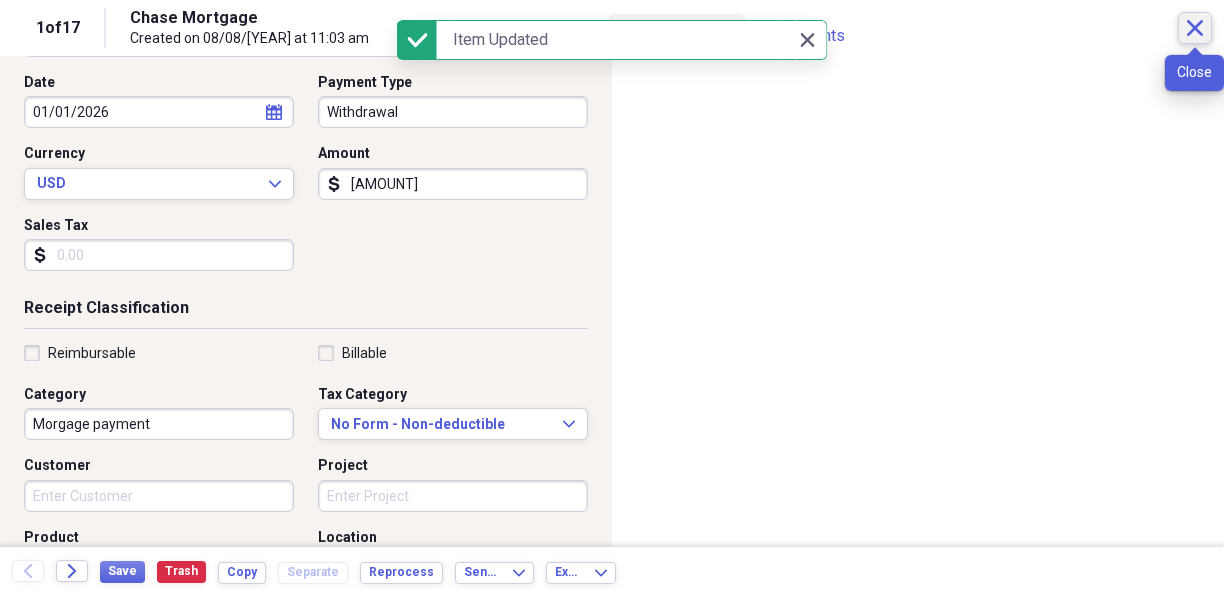 click on "Close" 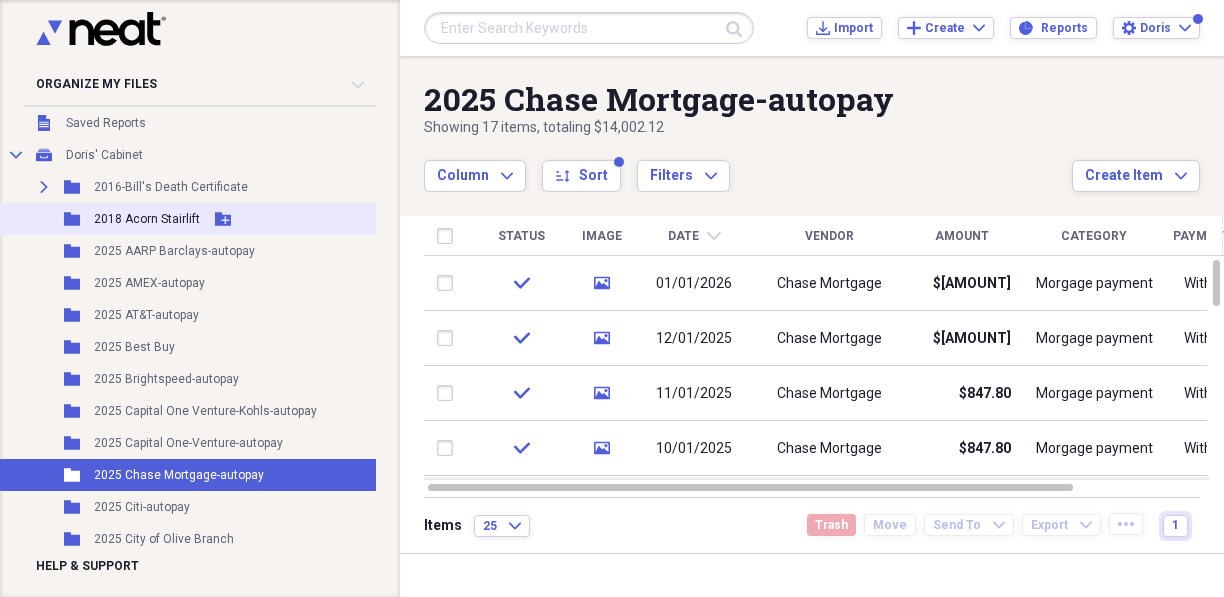 scroll, scrollTop: 0, scrollLeft: 0, axis: both 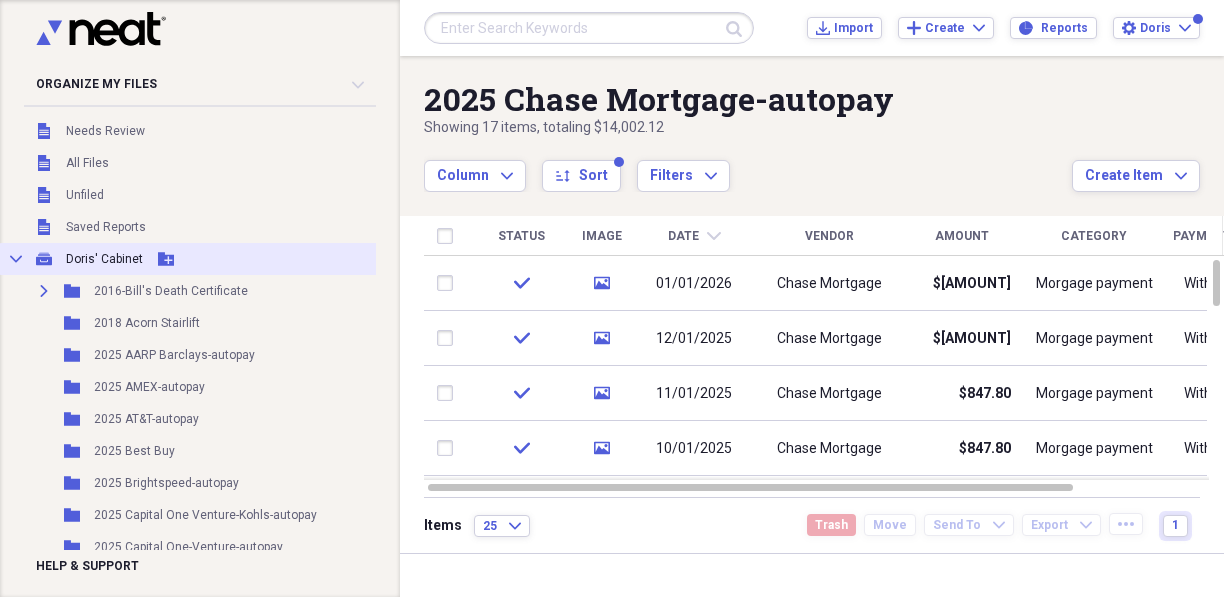 click on "Add Folder" 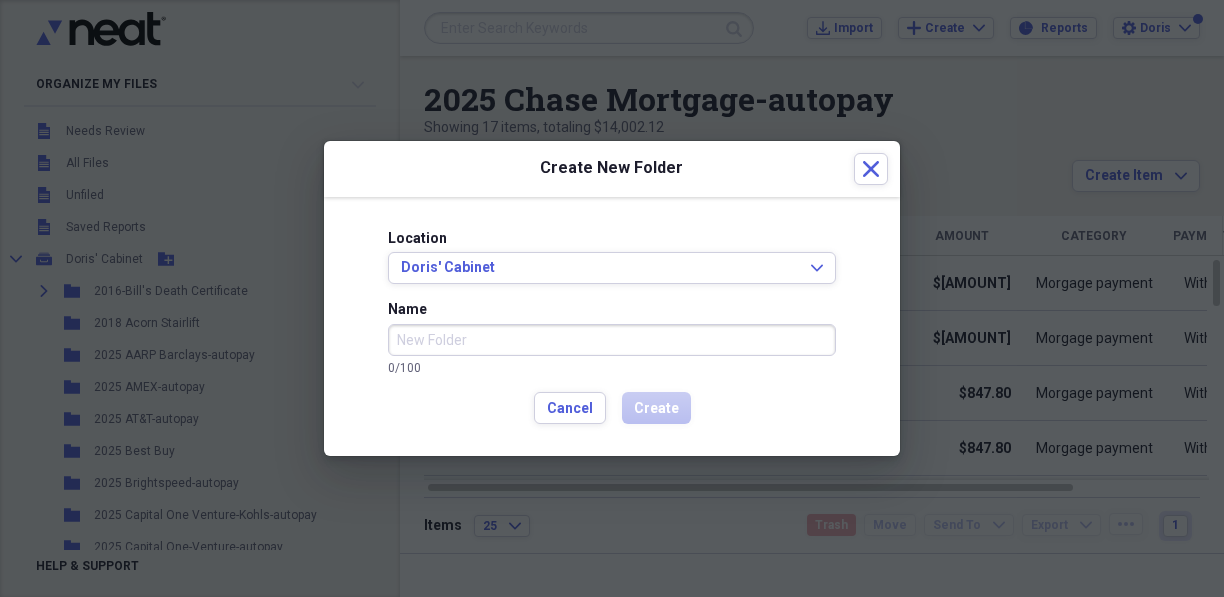 click on "Name" at bounding box center (612, 340) 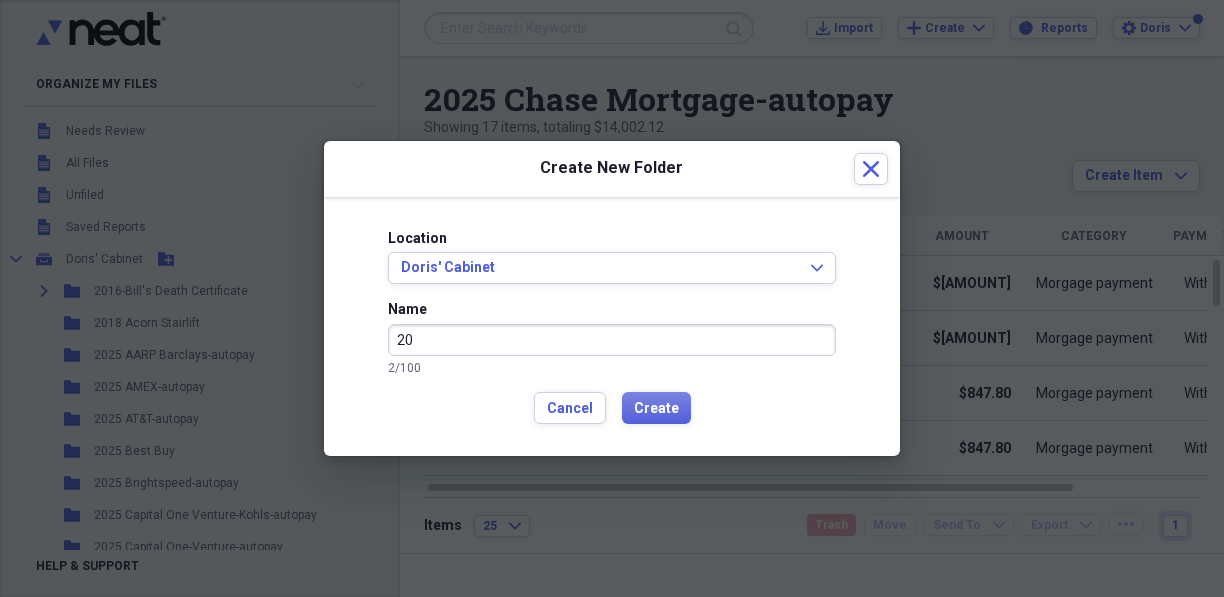 type on "2" 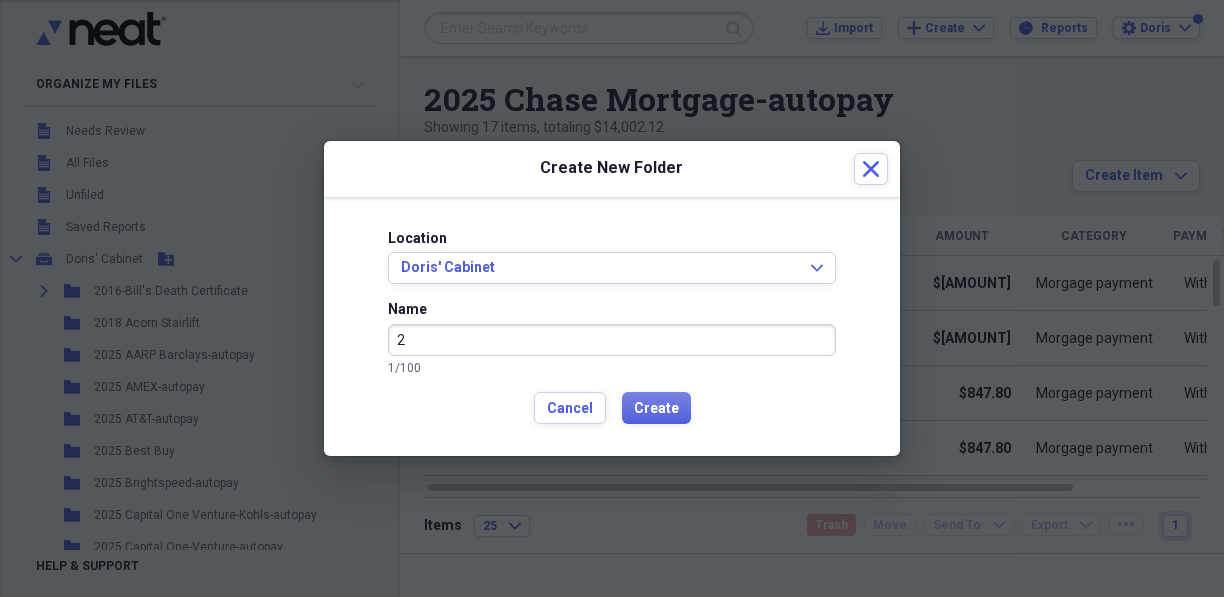 type 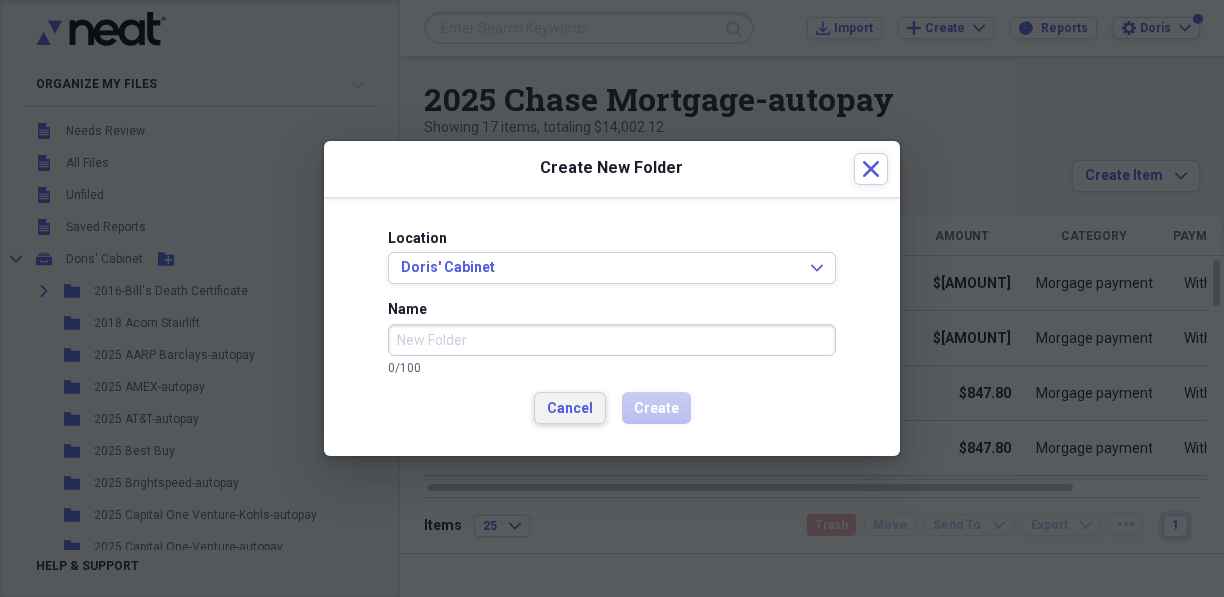 click on "Location [LAST]' Cabinet Expand Name 0 / 100 Cancel Create" at bounding box center [612, 327] 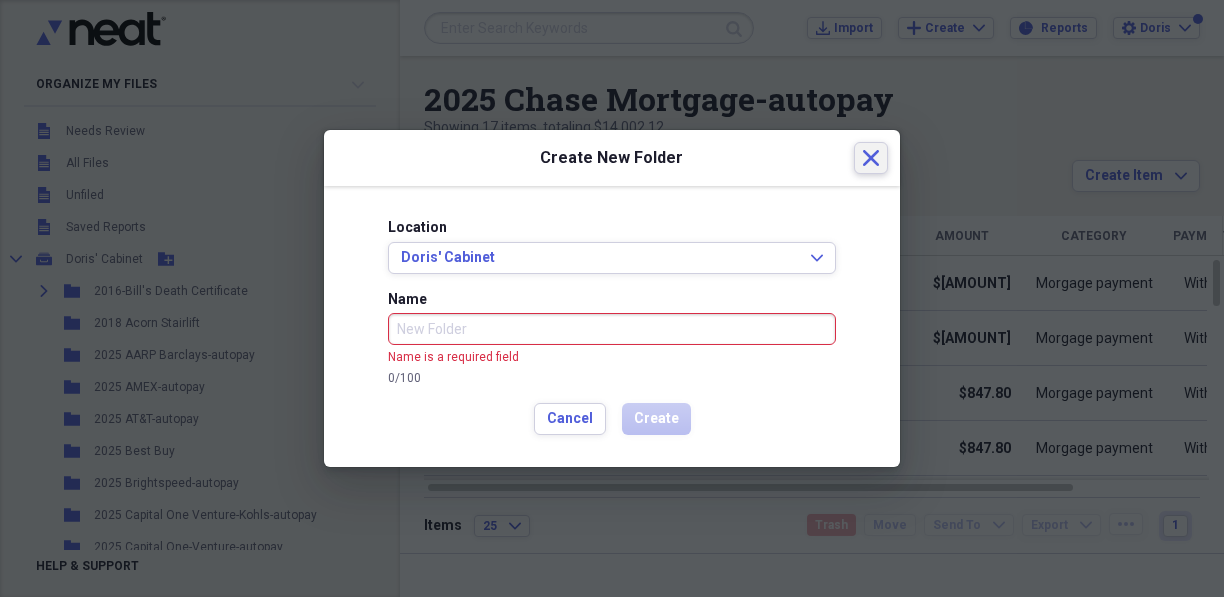 click on "Close" 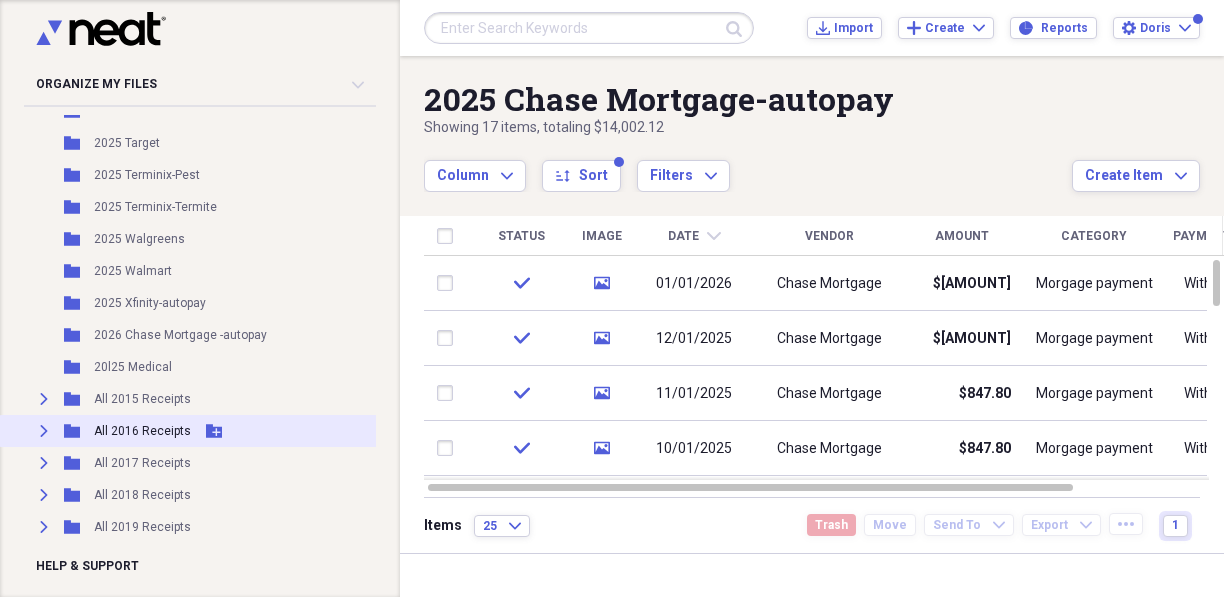 scroll, scrollTop: 1400, scrollLeft: 0, axis: vertical 